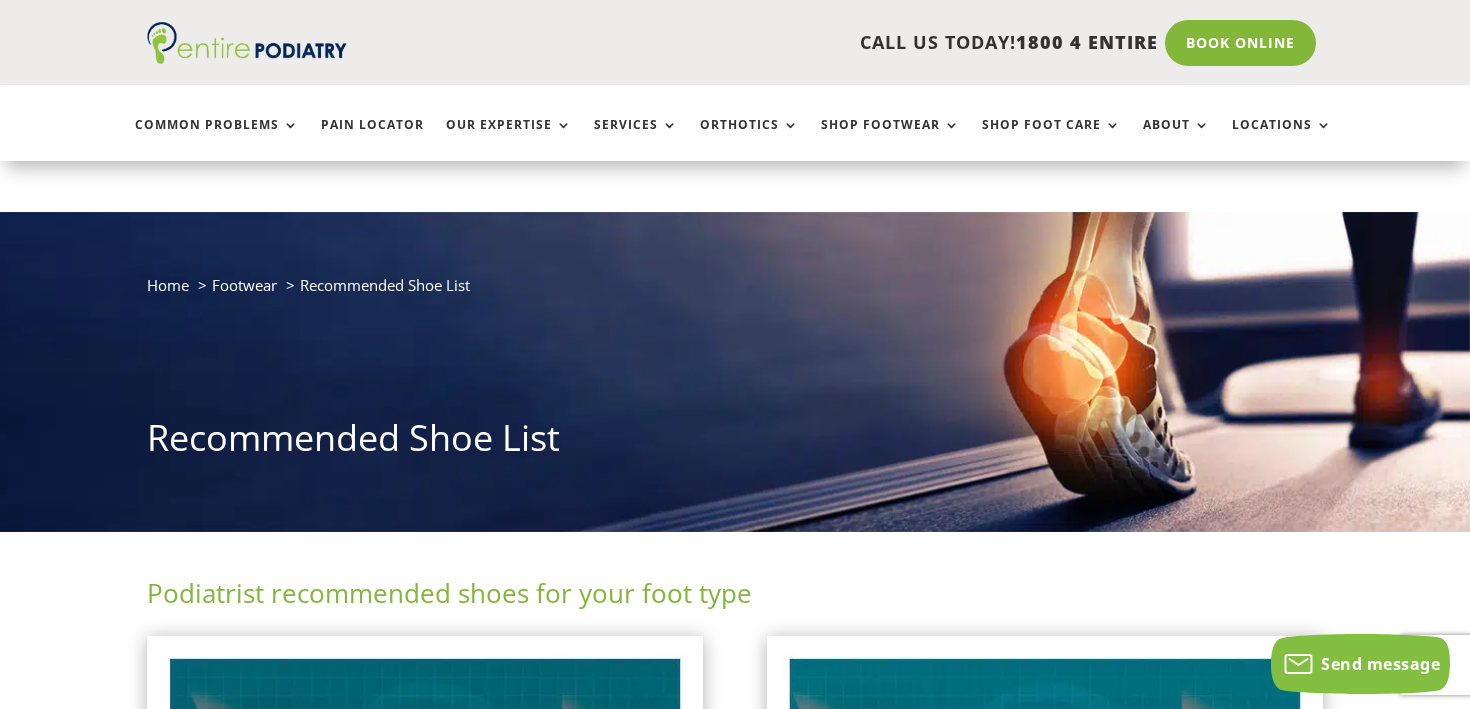 scroll, scrollTop: 795, scrollLeft: 0, axis: vertical 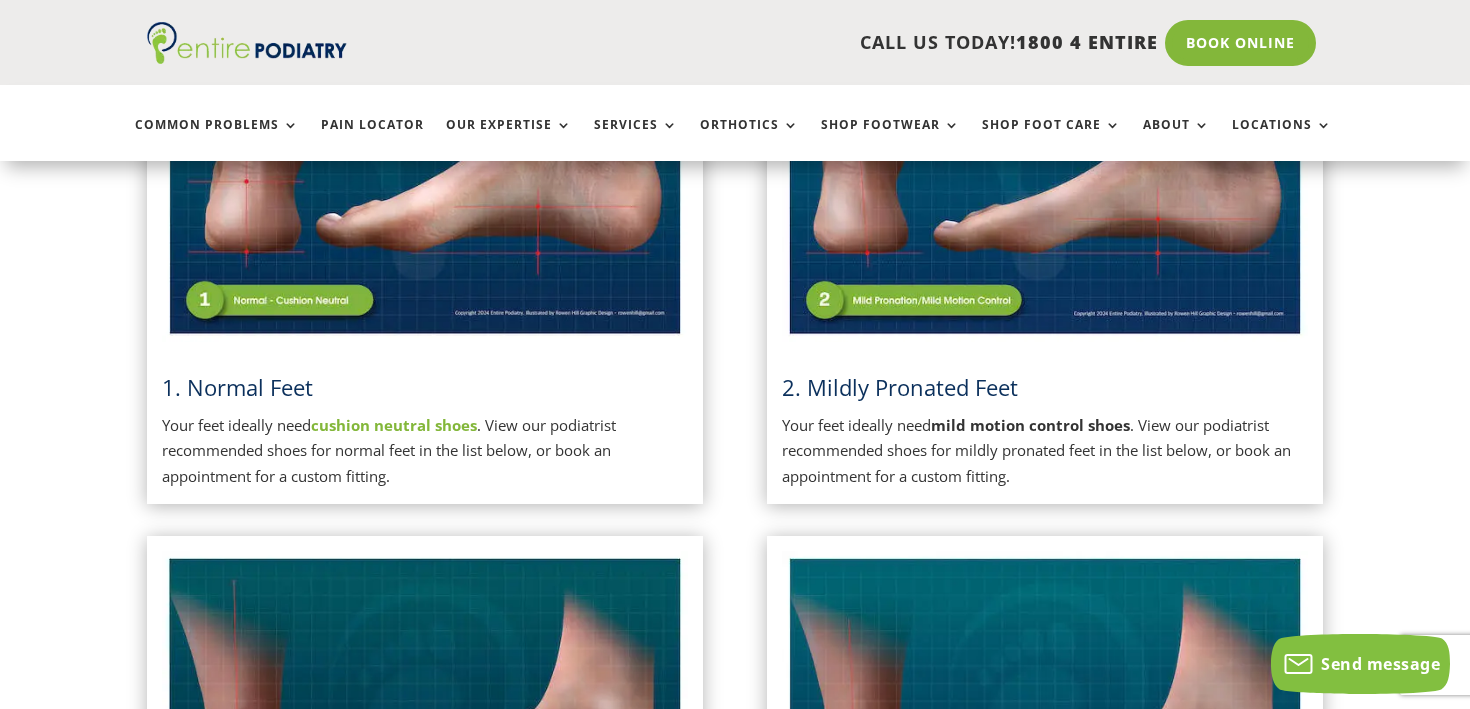 click on "Your feet ideally need  mild motion control shoes . View our podiatrist recommended shoes for mildly pronated feet in the list below, or book an appointment for a custom fitting." at bounding box center (1045, 451) 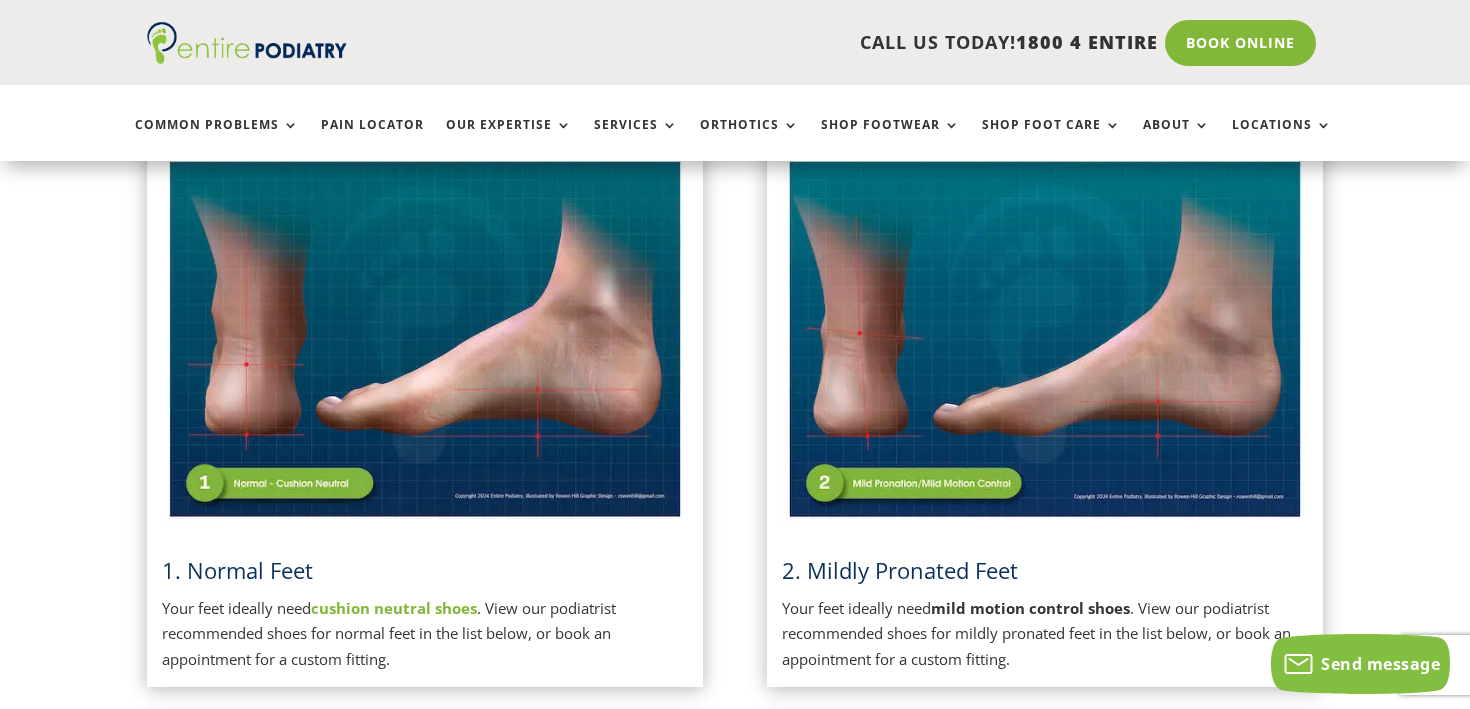 scroll, scrollTop: 493, scrollLeft: 0, axis: vertical 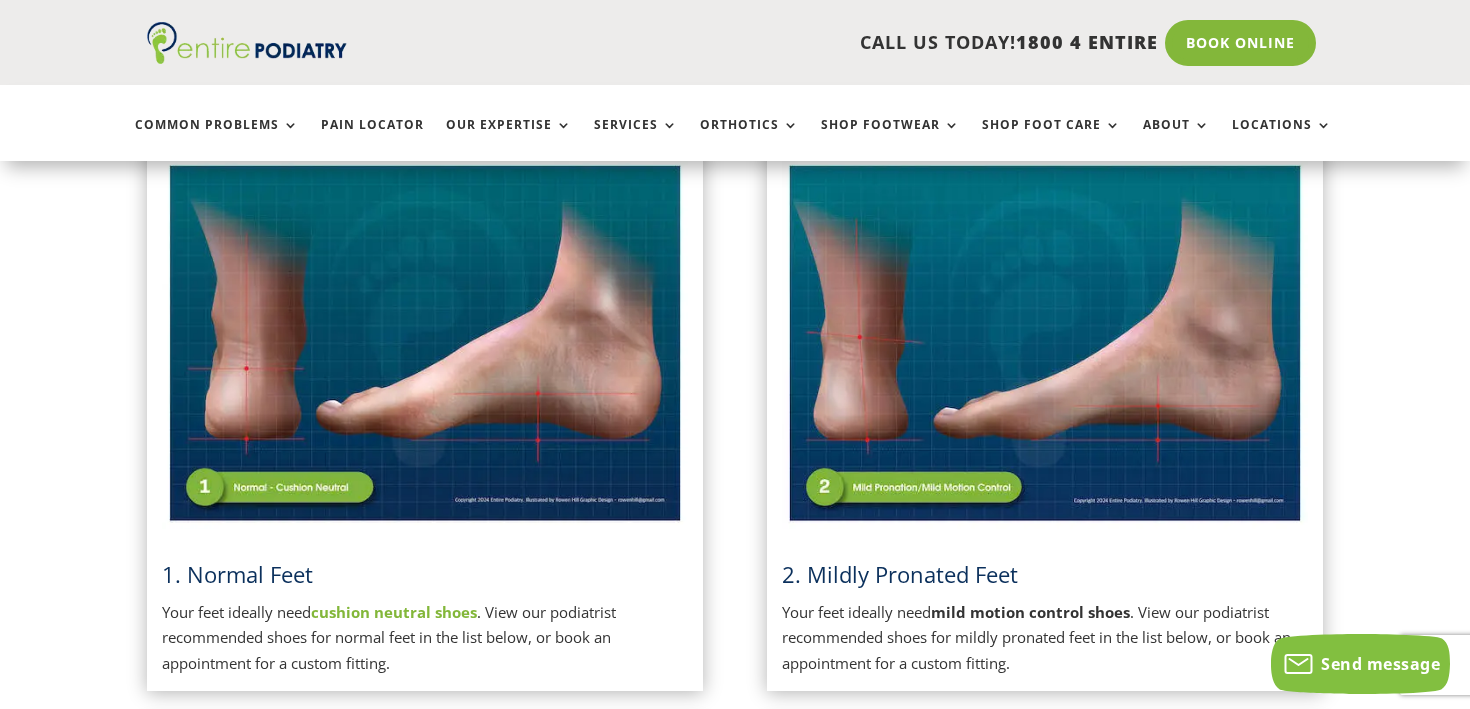 click at bounding box center [1045, 343] 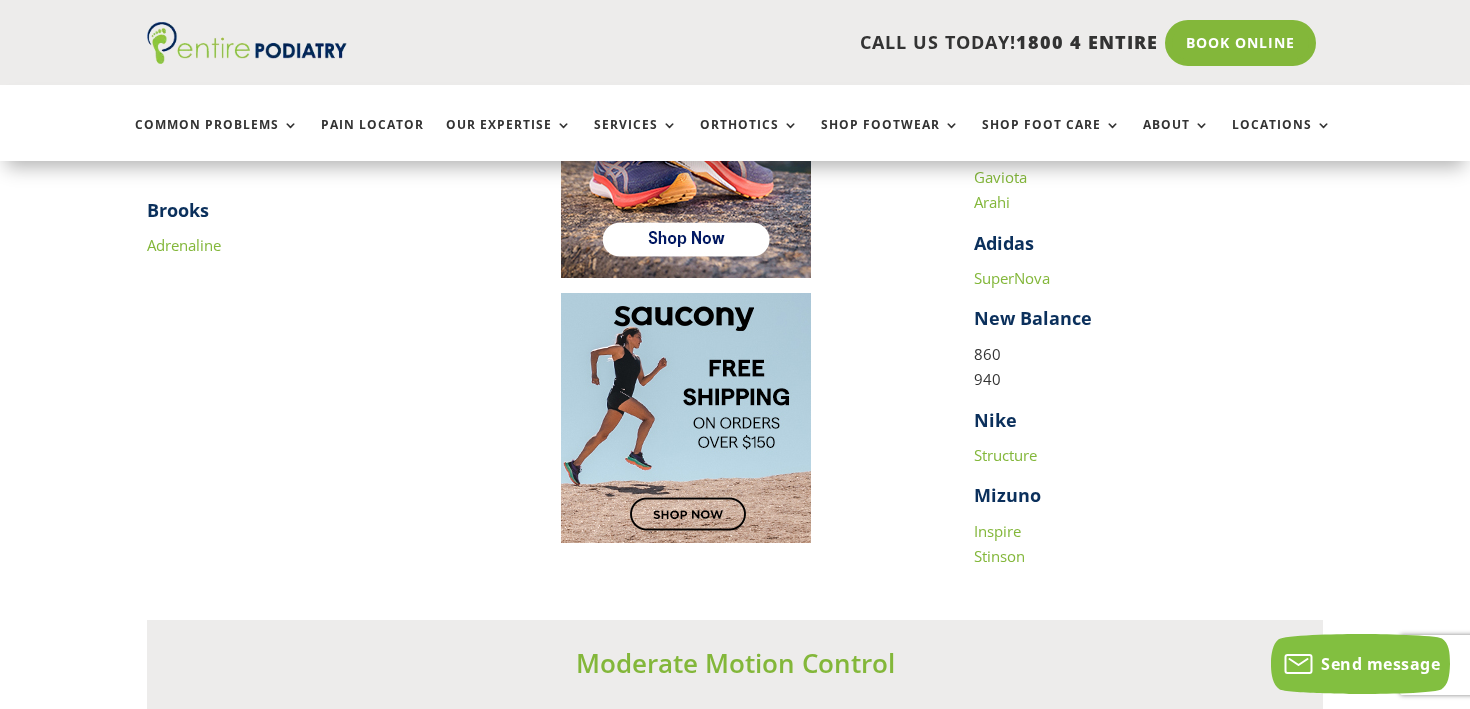 scroll, scrollTop: 2967, scrollLeft: 0, axis: vertical 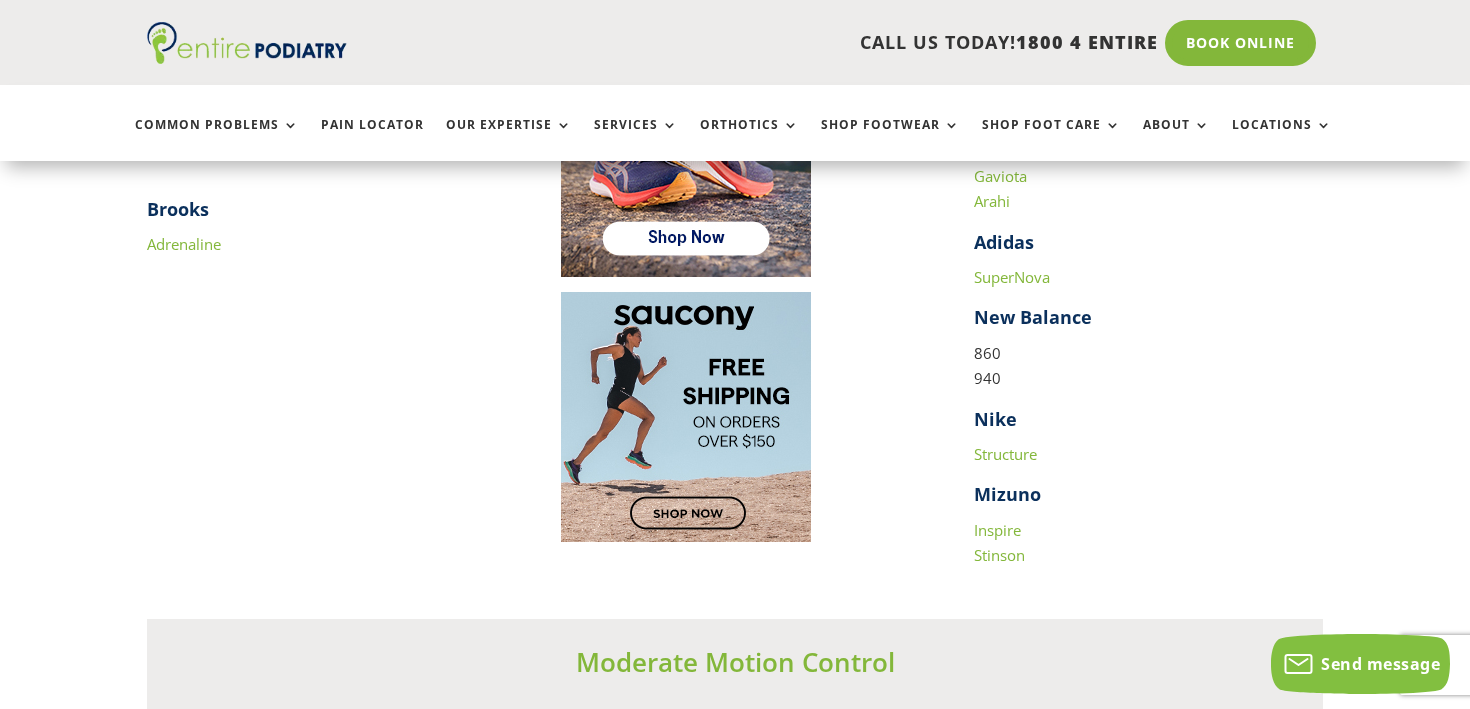 click on "860 940" at bounding box center [1148, 374] 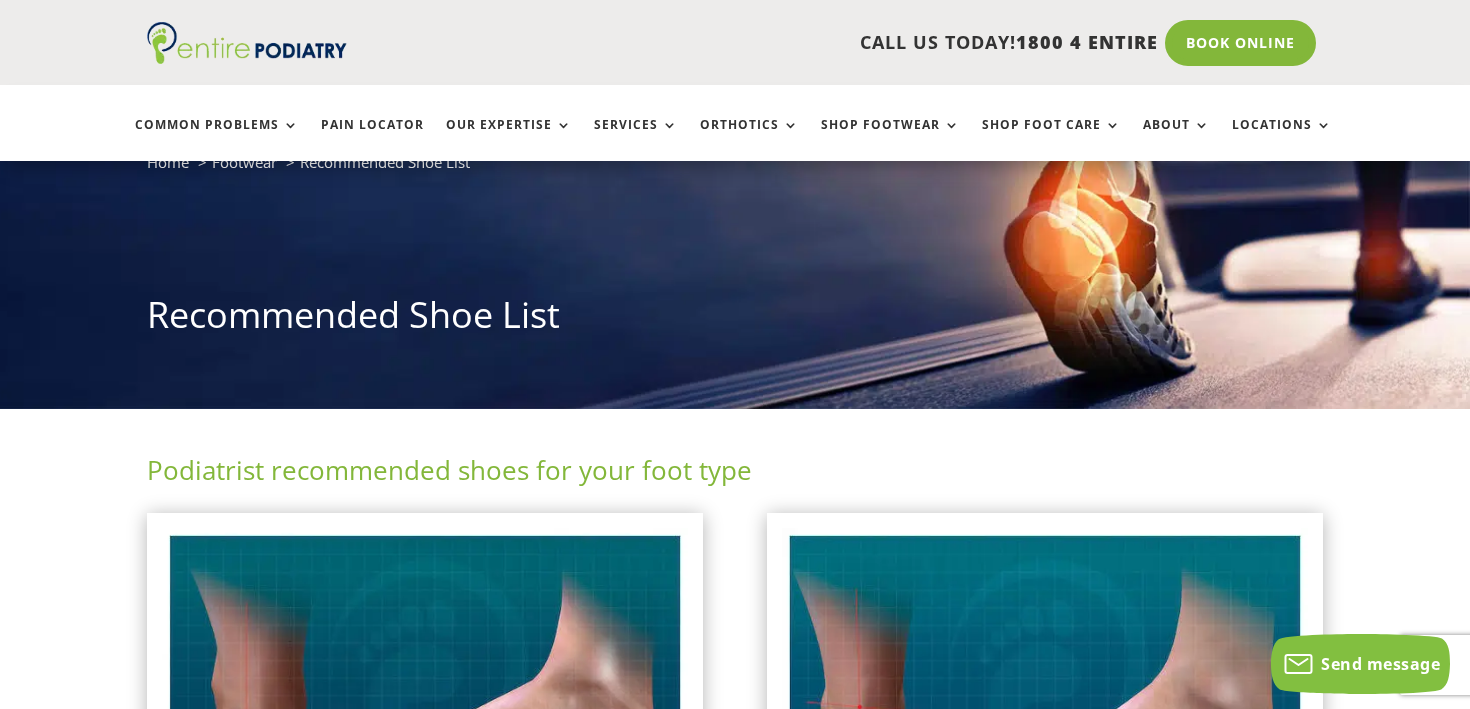 scroll, scrollTop: 0, scrollLeft: 0, axis: both 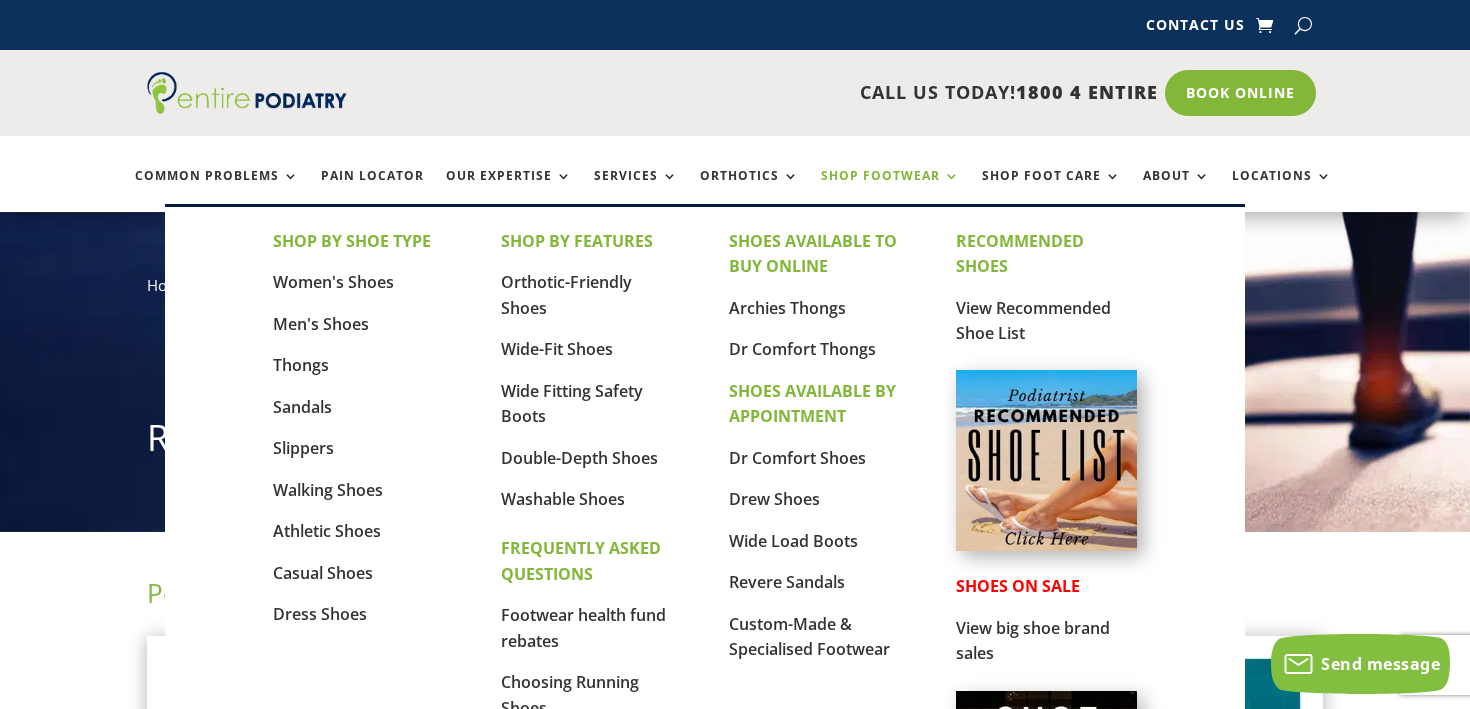 click on "Shop Footwear" at bounding box center (890, 190) 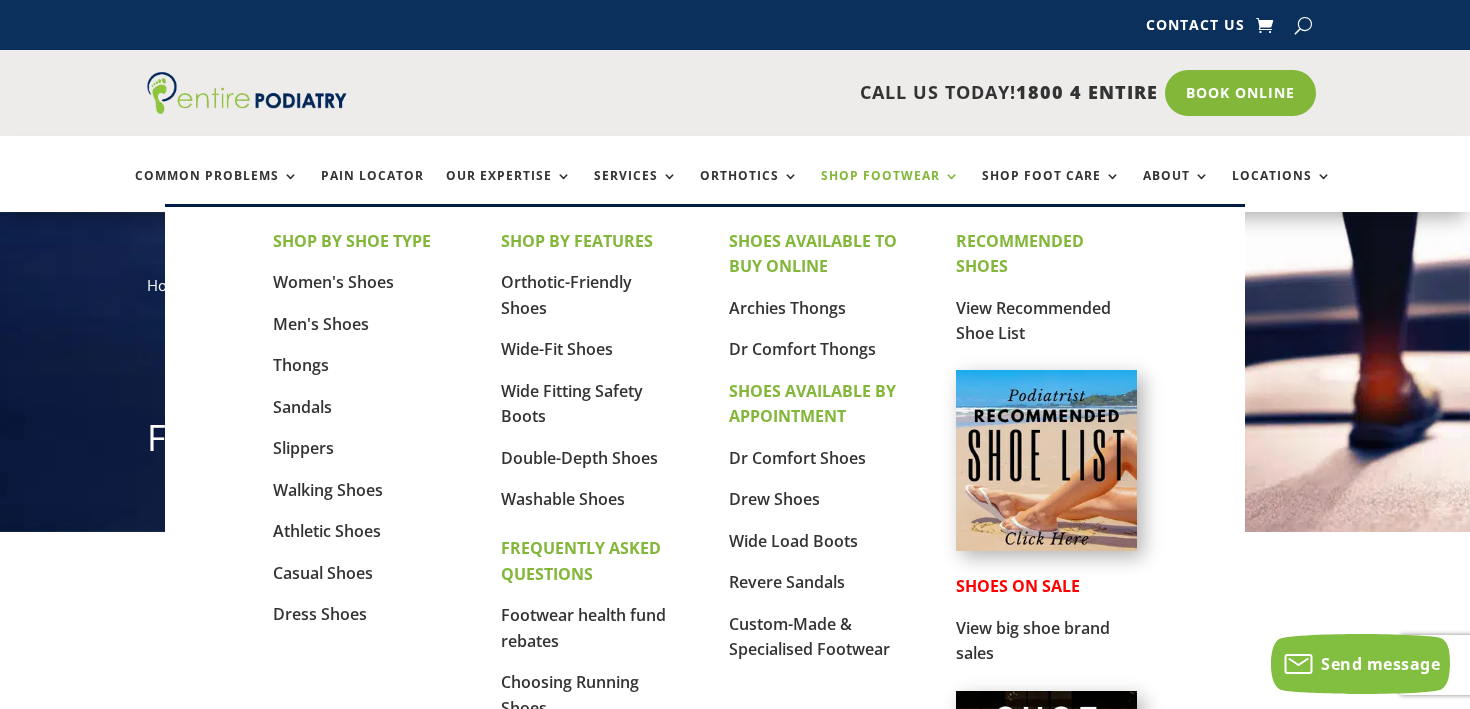 scroll, scrollTop: 0, scrollLeft: 0, axis: both 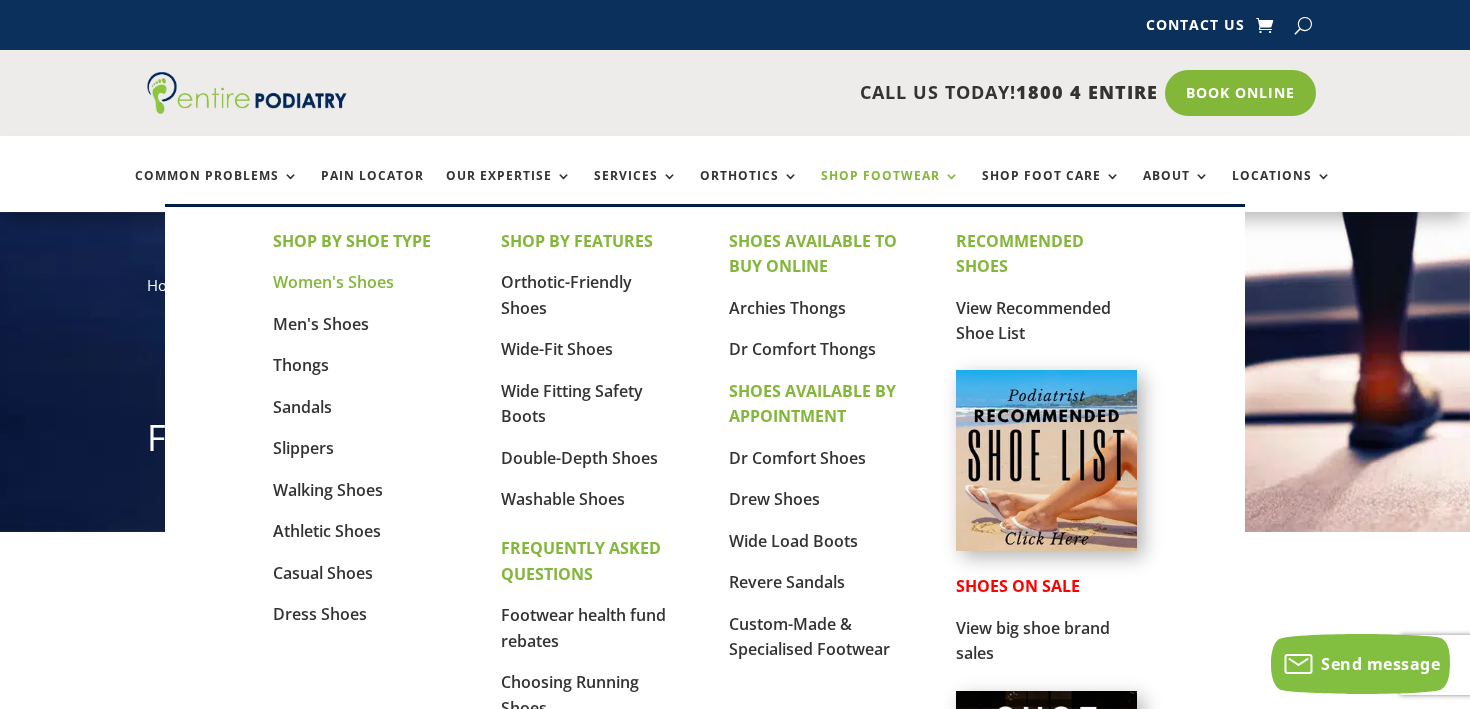click on "Women's Shoes" at bounding box center [333, 282] 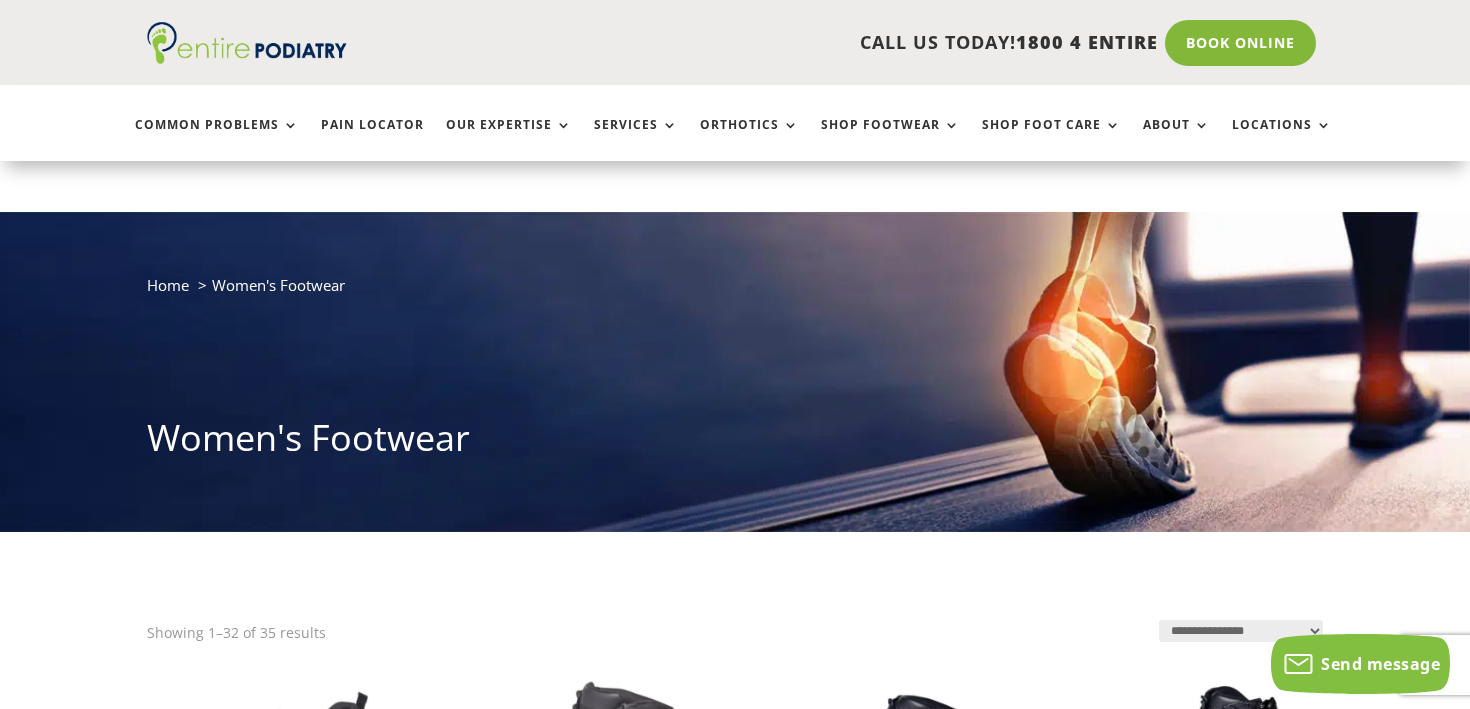 scroll, scrollTop: 649, scrollLeft: 0, axis: vertical 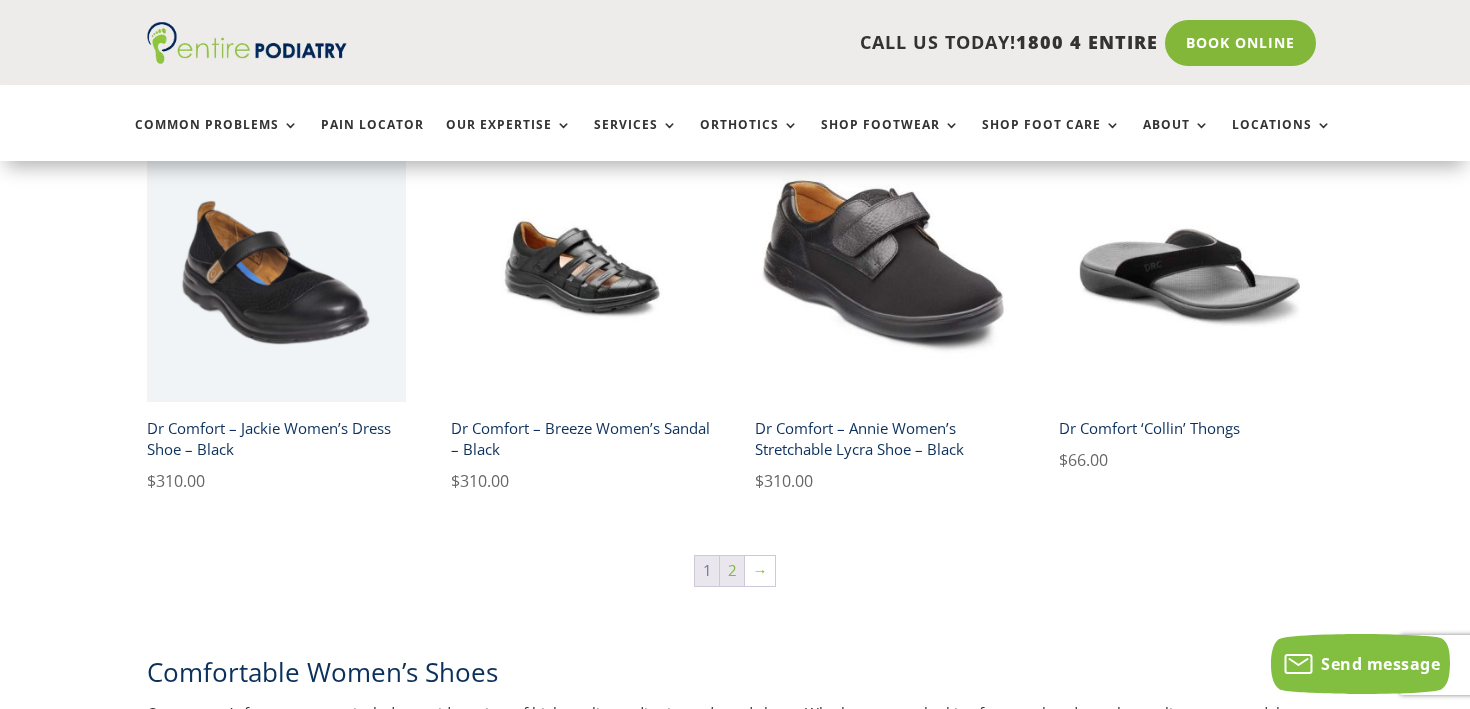 click on "2" at bounding box center [732, 571] 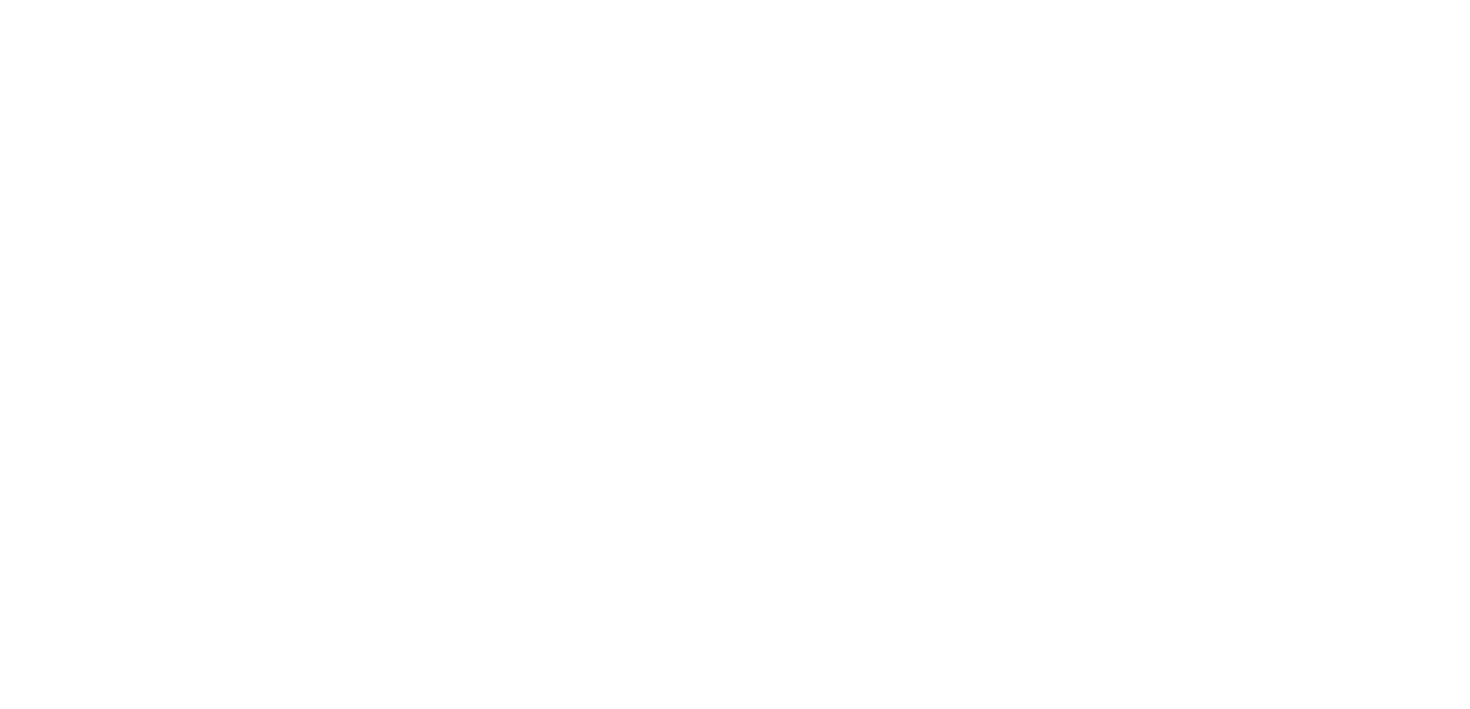 scroll, scrollTop: 0, scrollLeft: 0, axis: both 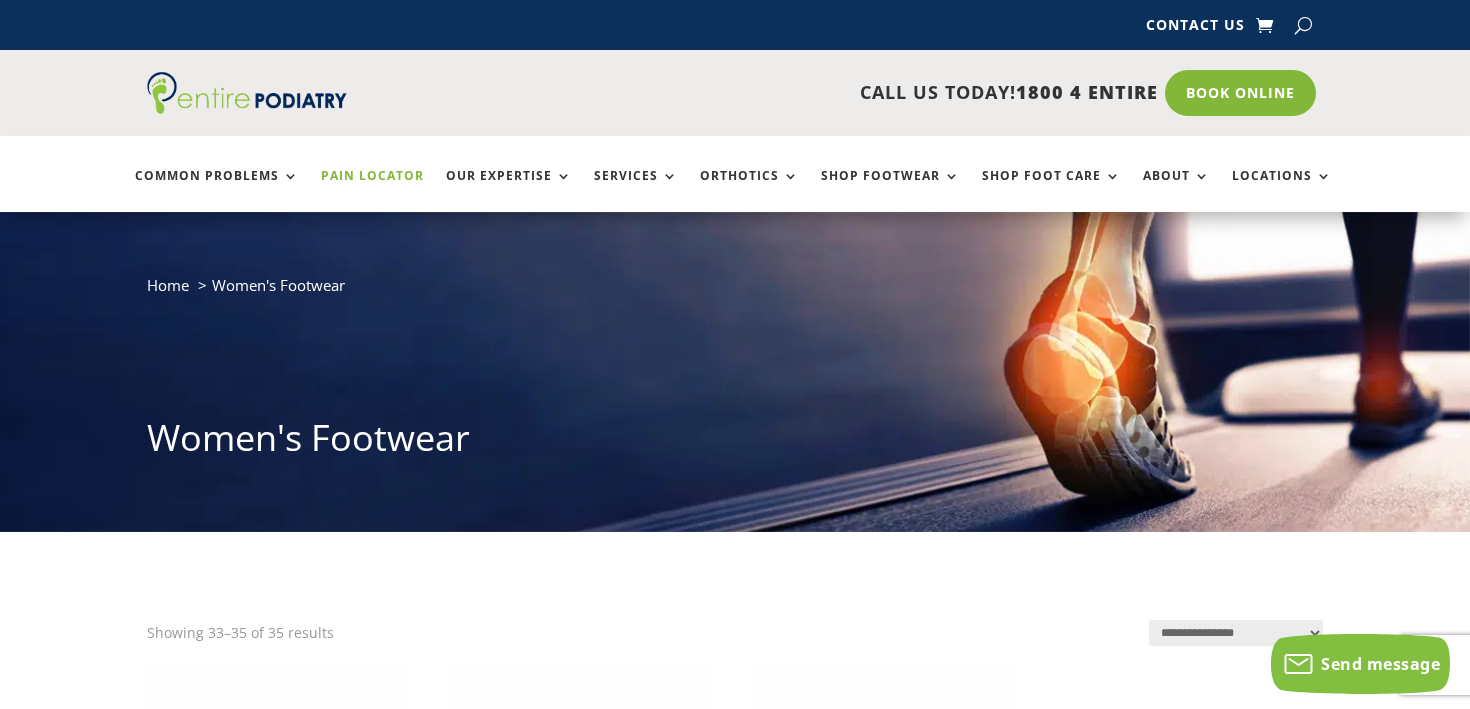 click on "Pain Locator" at bounding box center (372, 190) 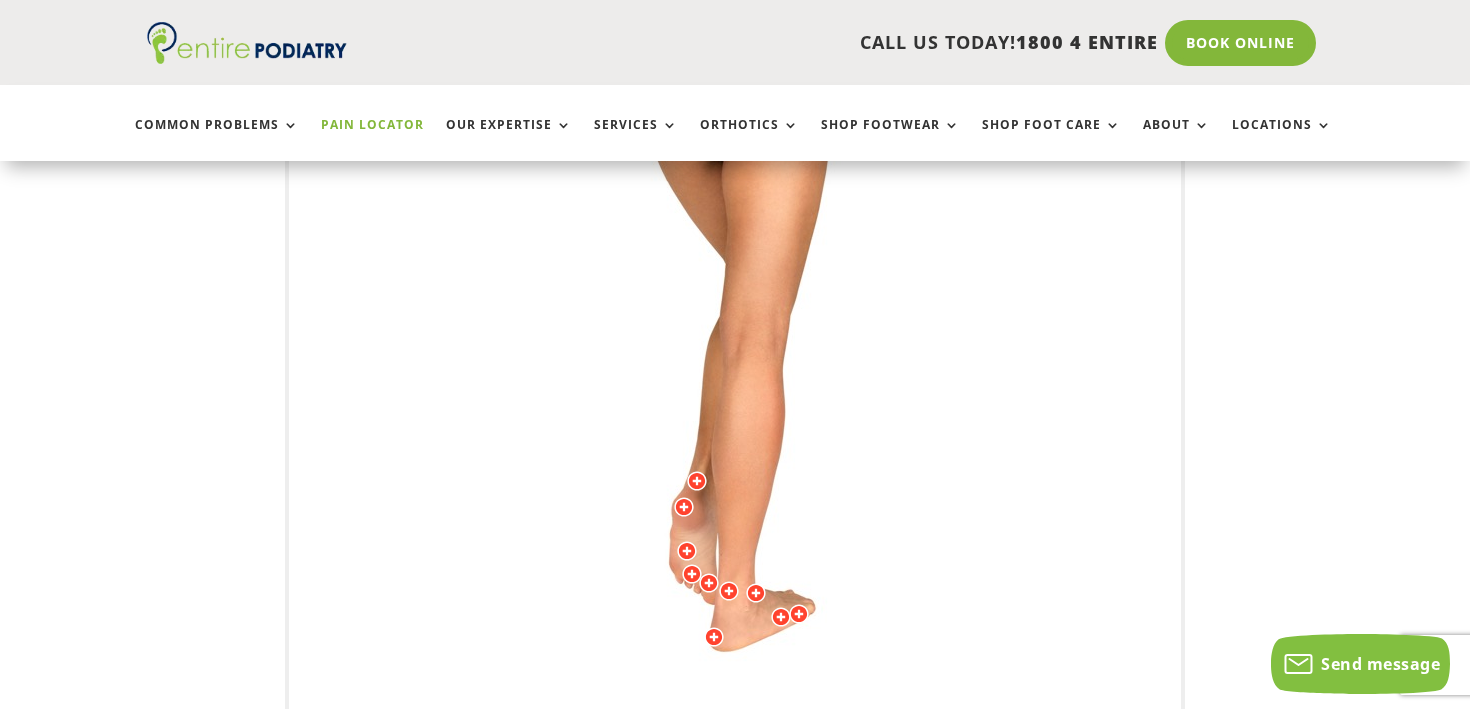scroll, scrollTop: 0, scrollLeft: 0, axis: both 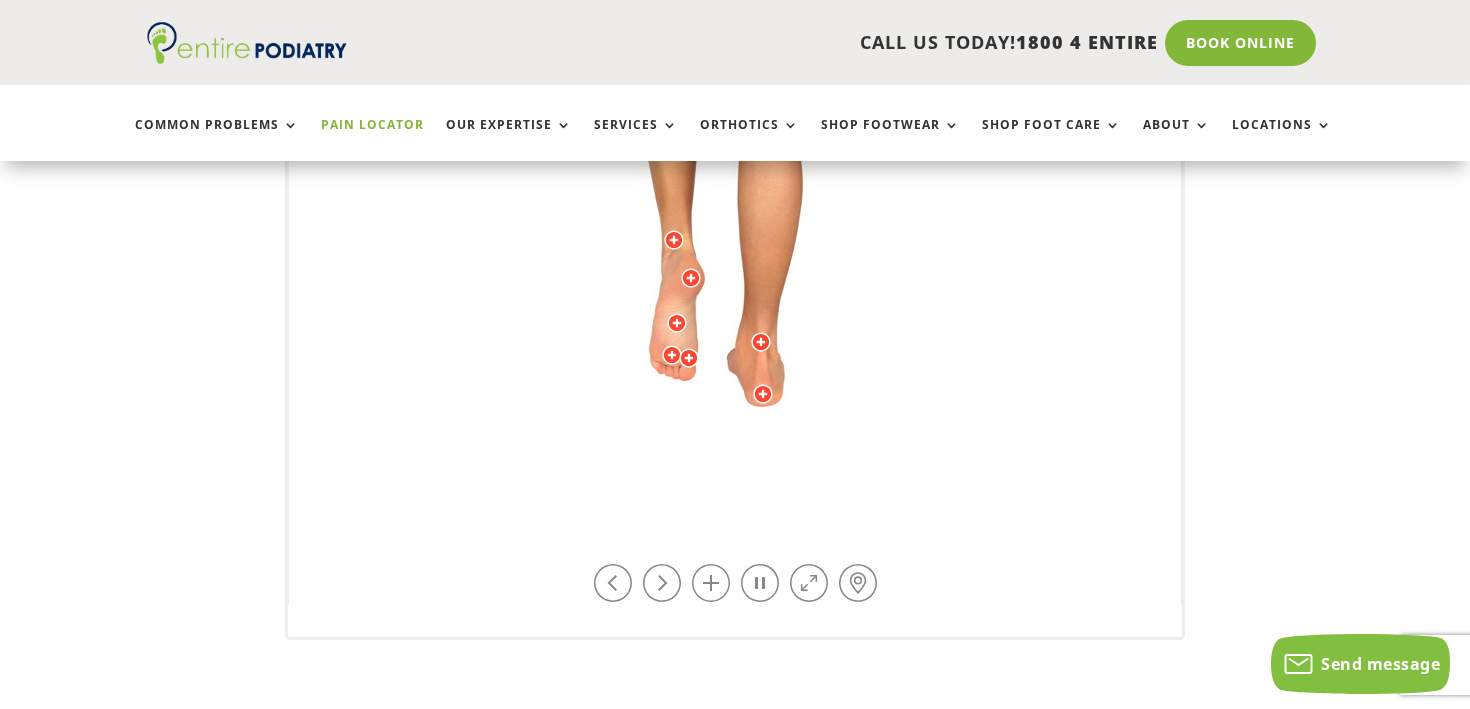 click on "Licensed to Lee-Archer Arts & Media Powered by WebRotate 360 ©" at bounding box center [735, 112] 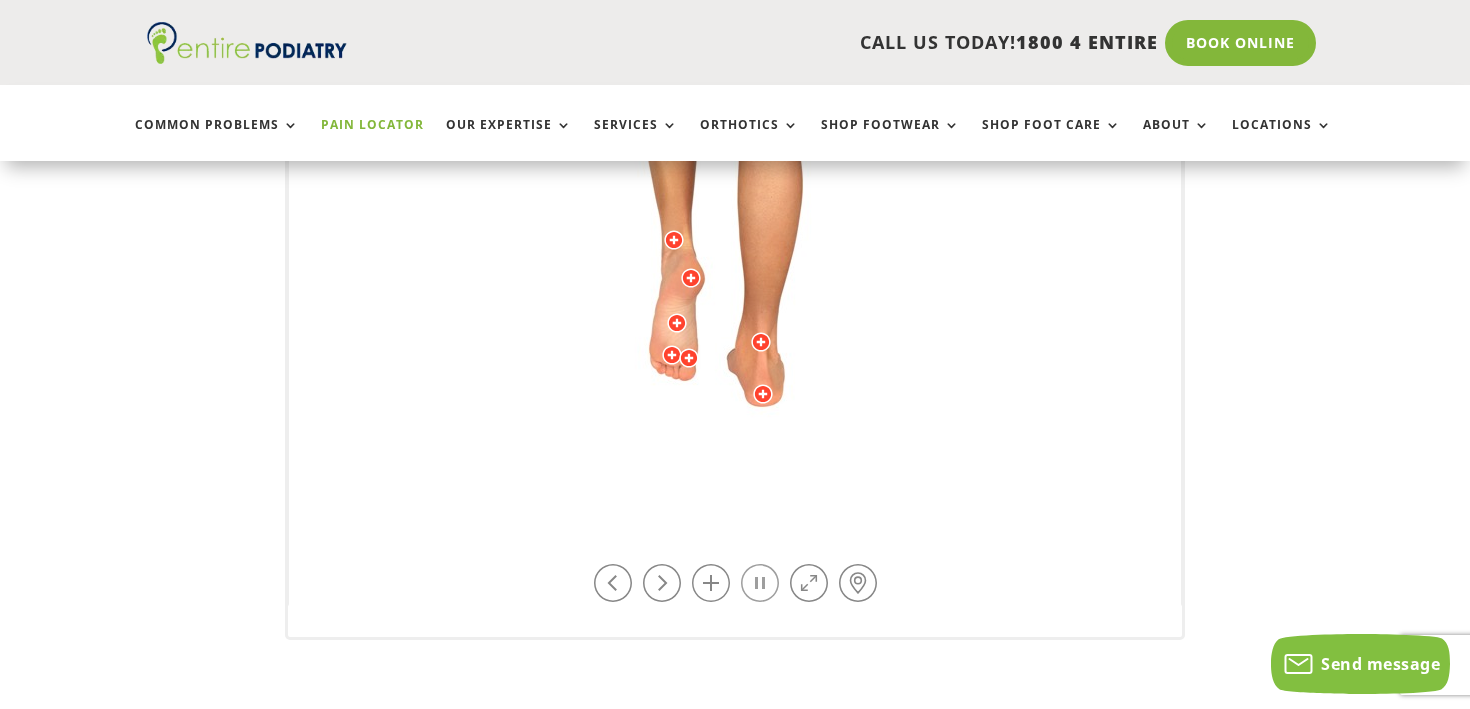 click at bounding box center [760, 583] 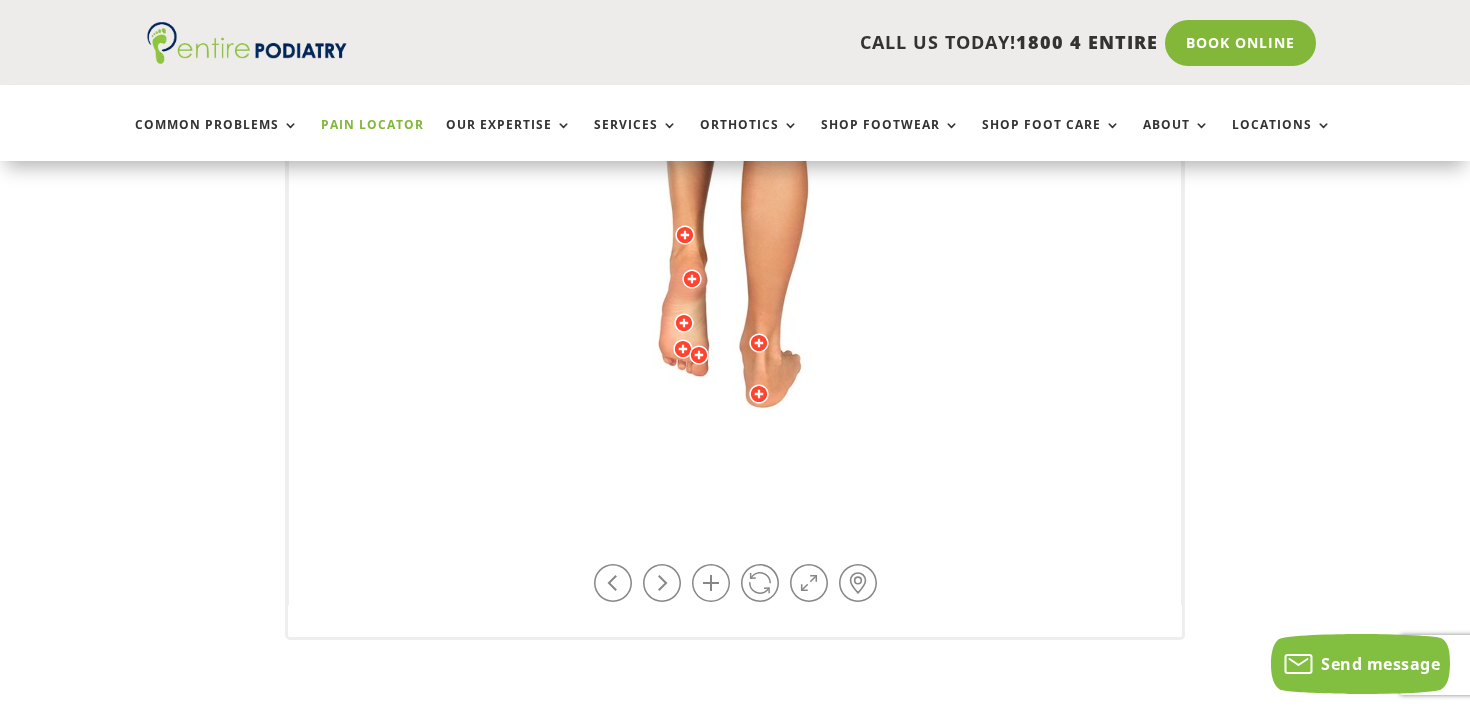 click at bounding box center [683, 349] 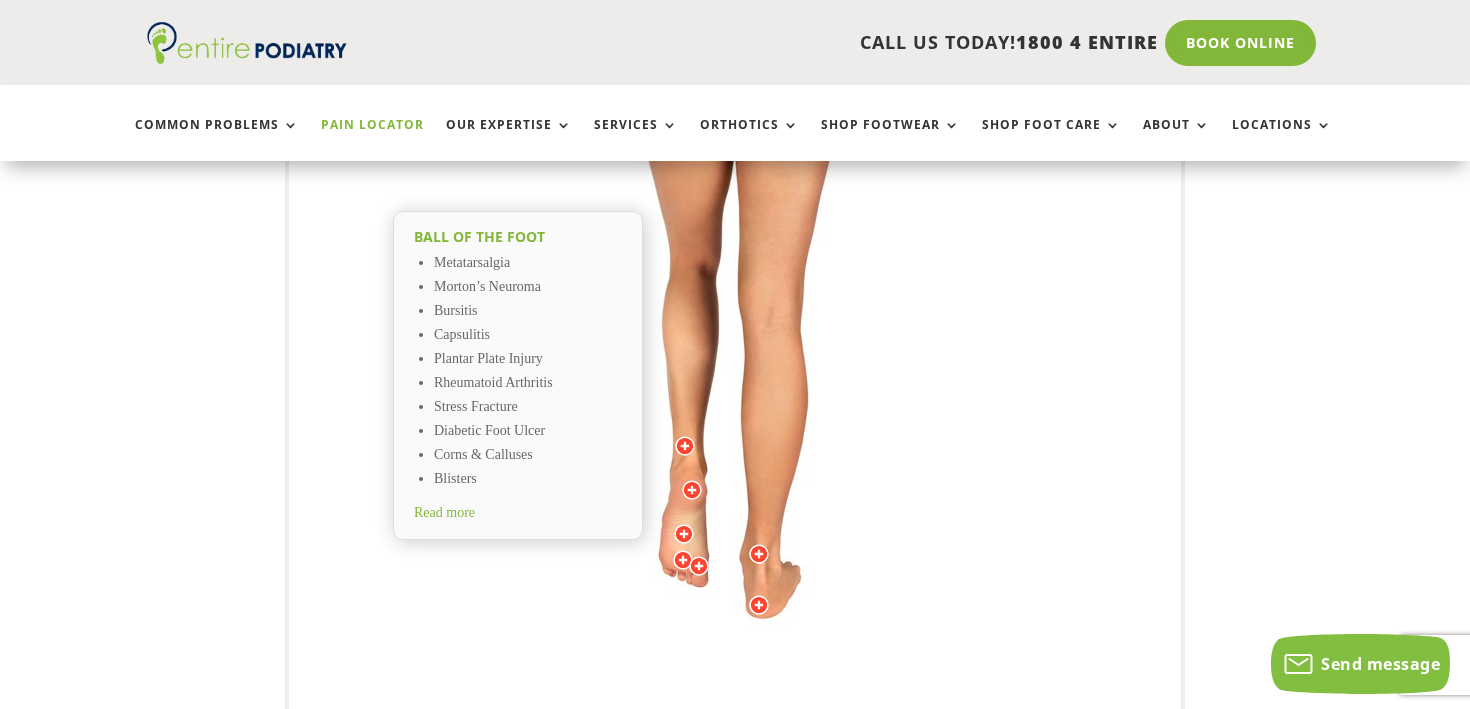 scroll, scrollTop: 524, scrollLeft: 0, axis: vertical 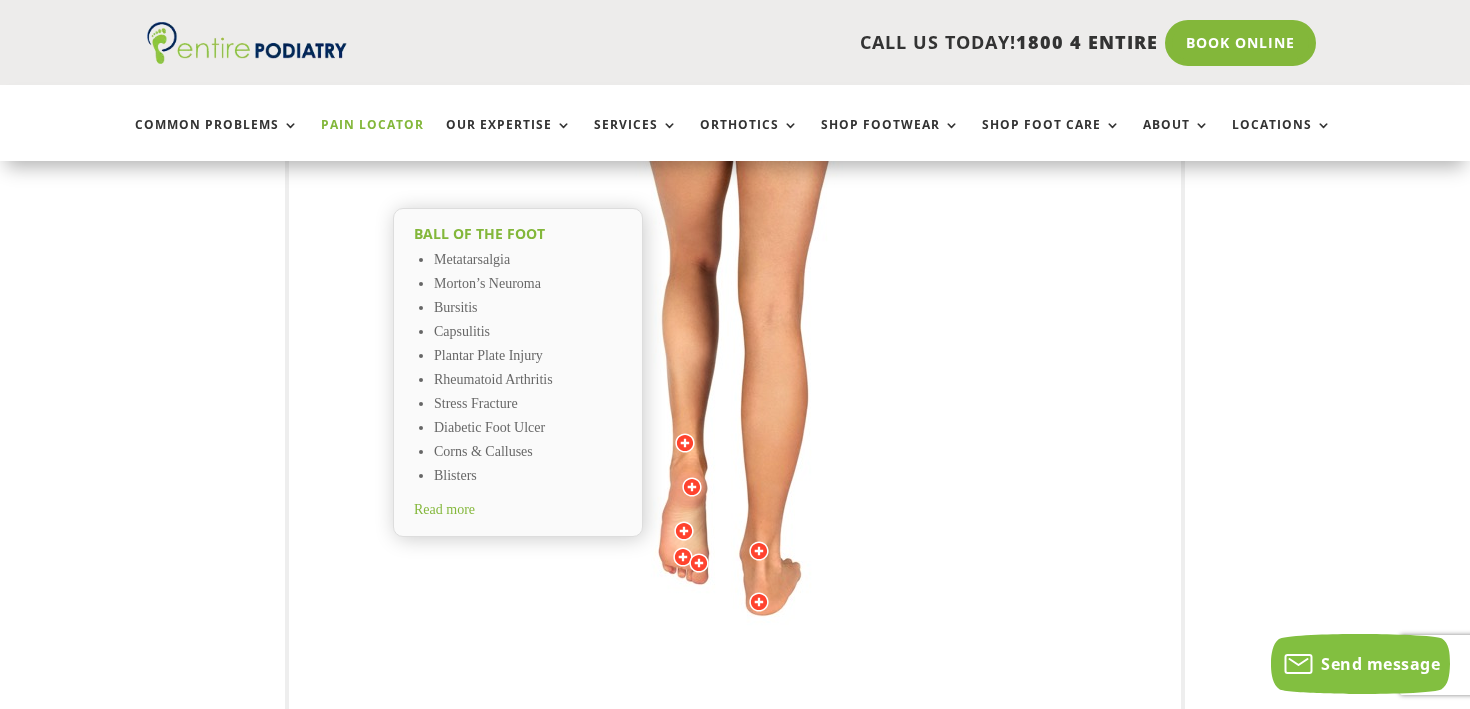 click on "Read more" at bounding box center [444, 509] 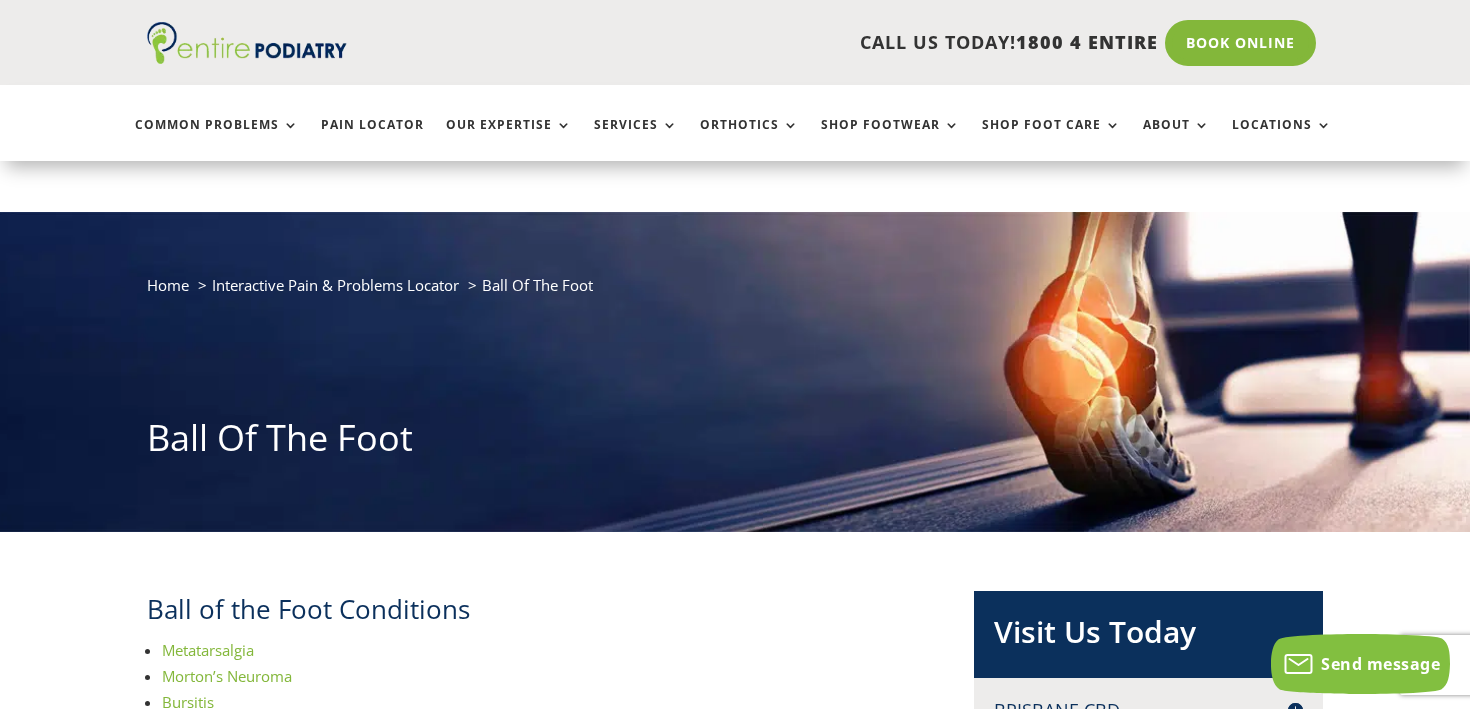 scroll, scrollTop: 340, scrollLeft: 0, axis: vertical 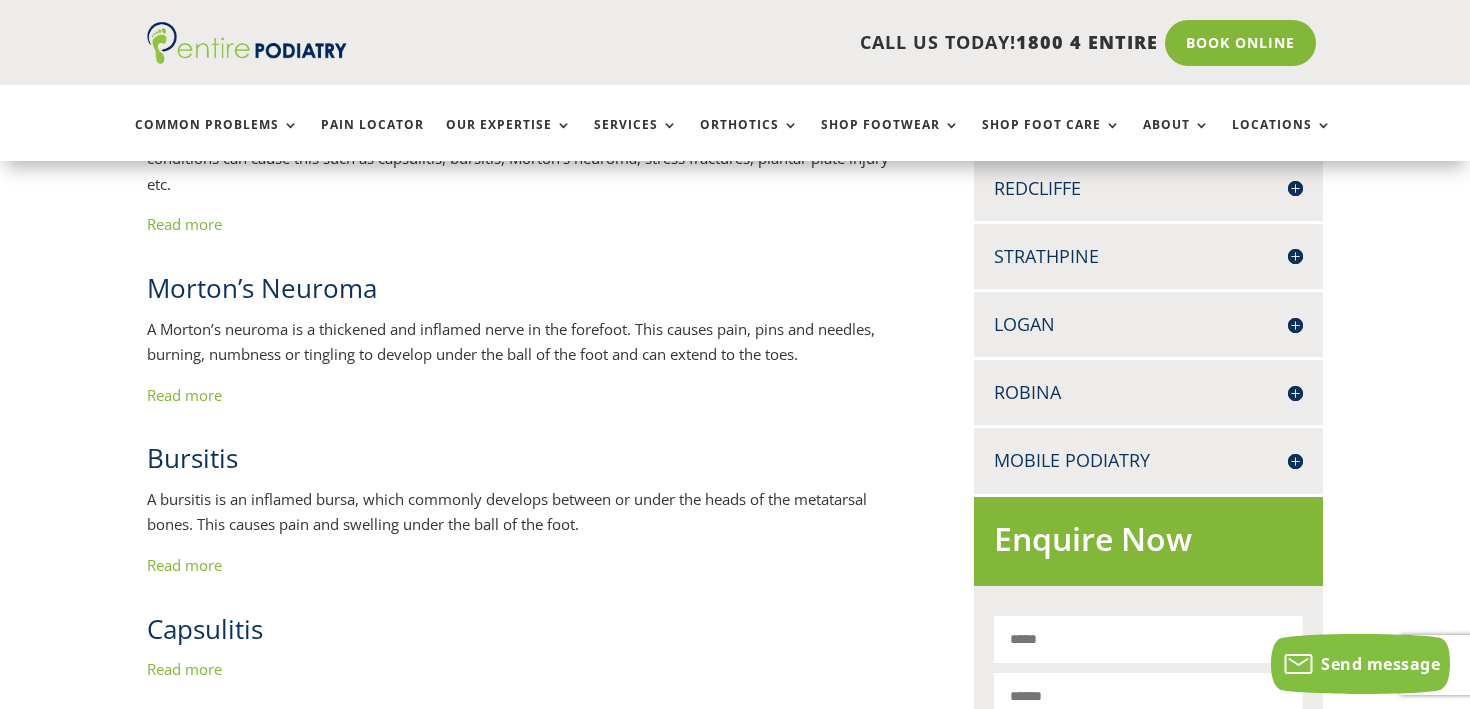 click on "Read more" at bounding box center [184, 565] 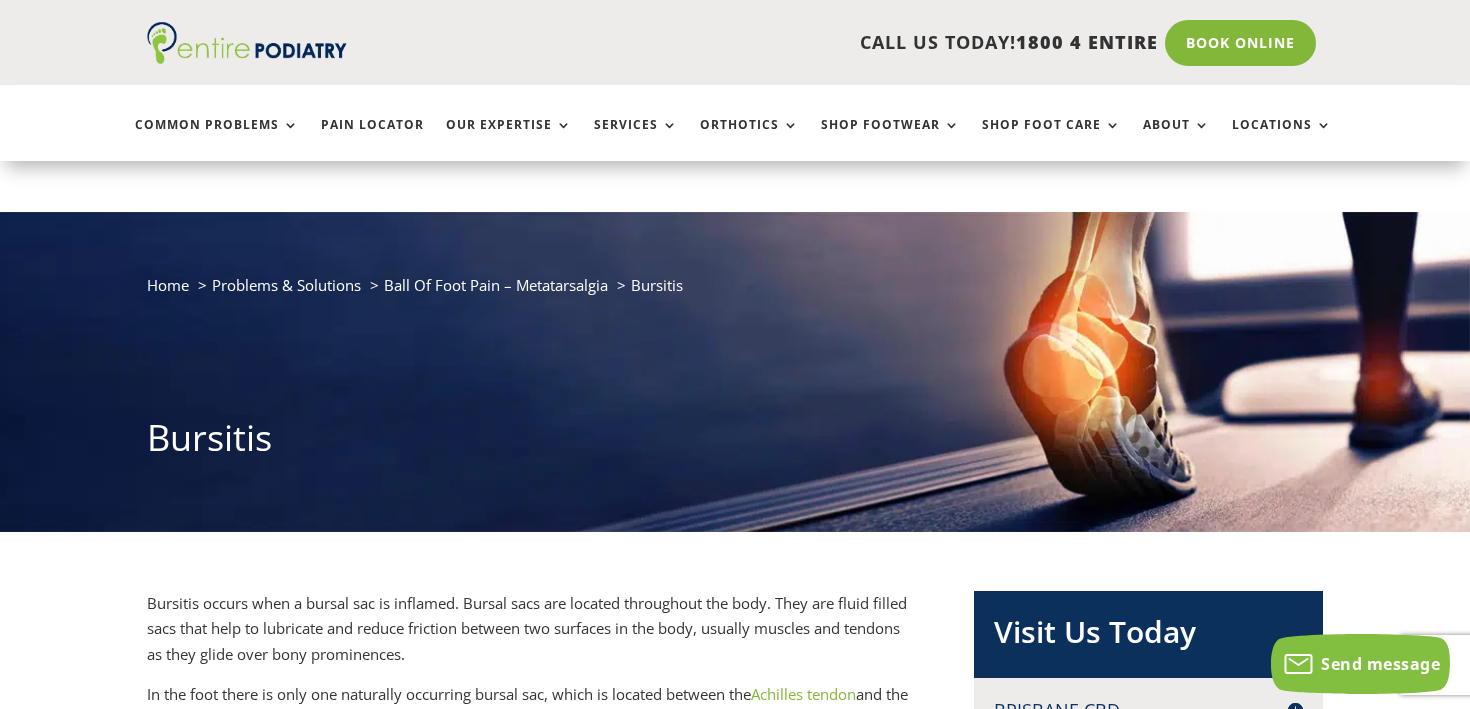 scroll, scrollTop: 165, scrollLeft: 0, axis: vertical 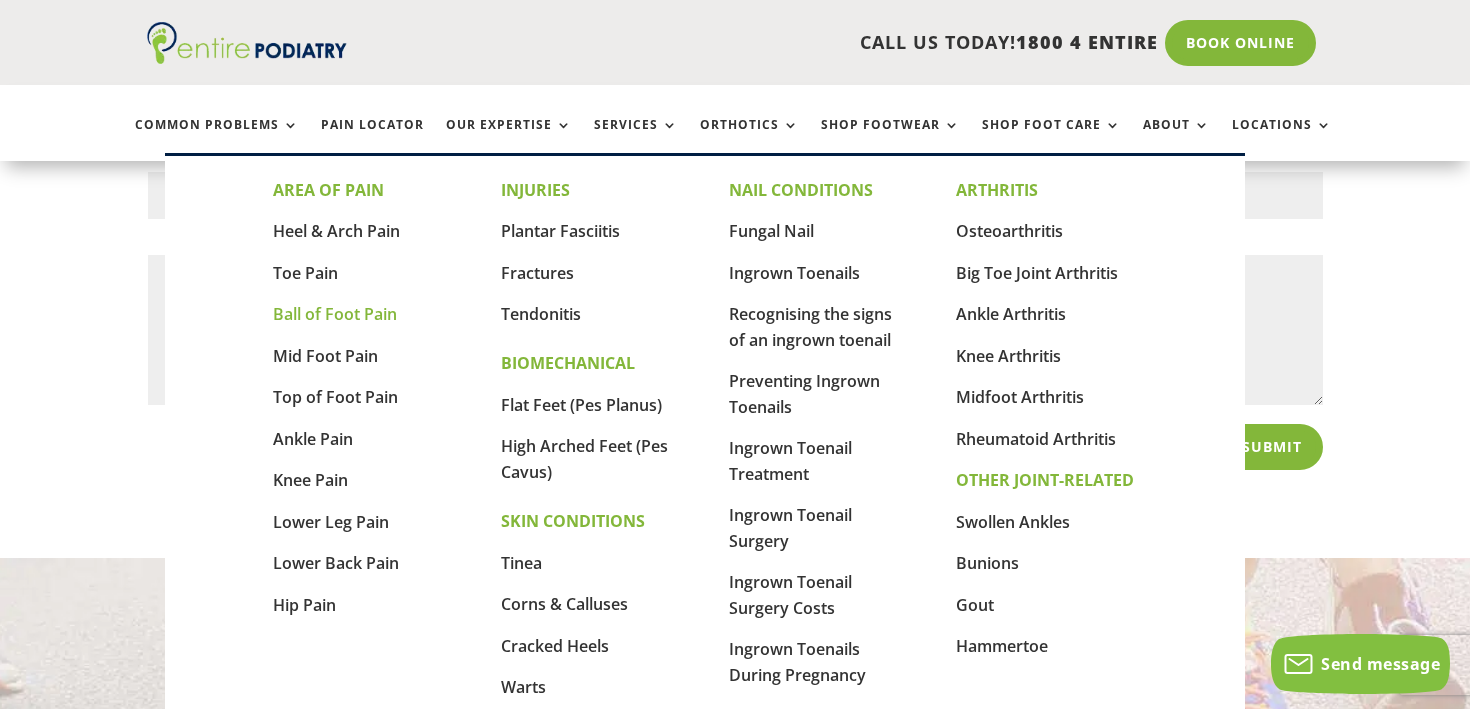 click on "Ball of Foot Pain" at bounding box center [335, 314] 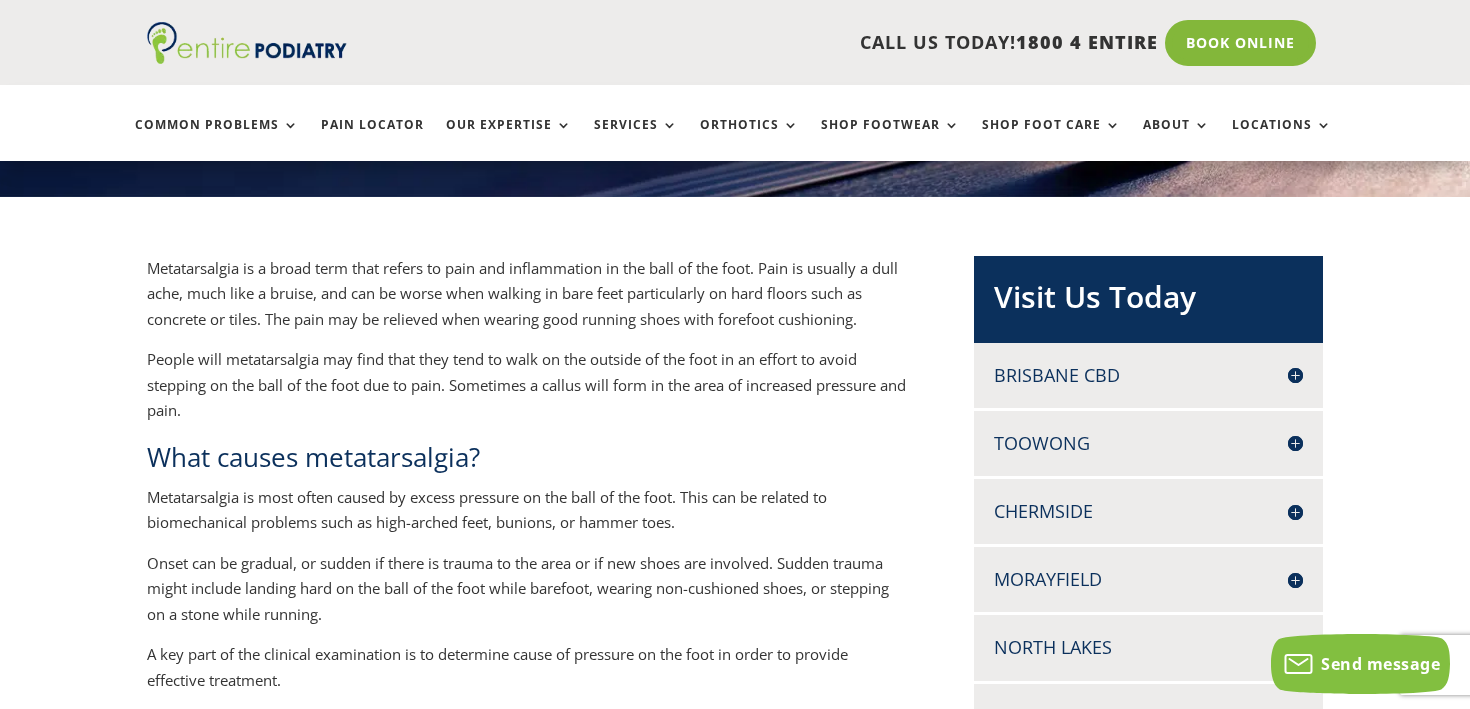 scroll, scrollTop: 542, scrollLeft: 0, axis: vertical 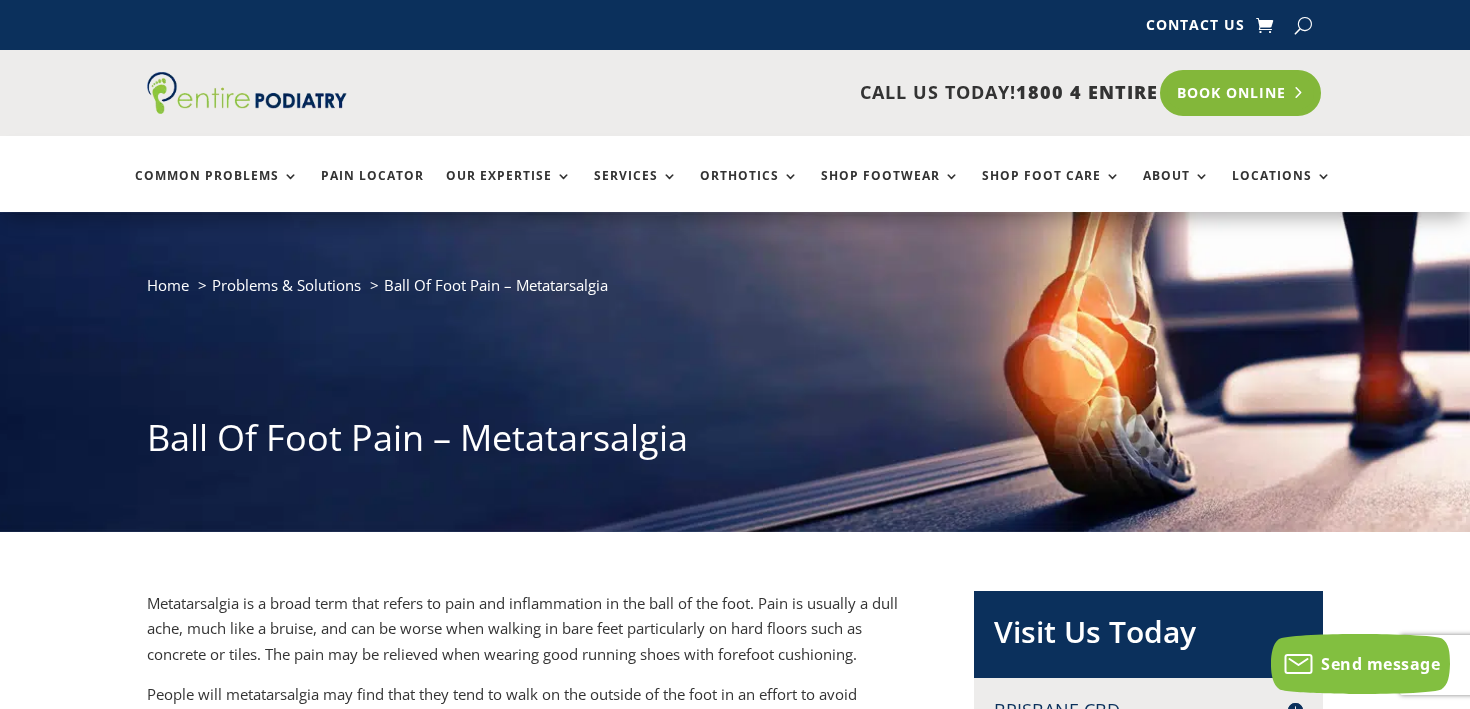 click on "Book Online" at bounding box center [1240, 93] 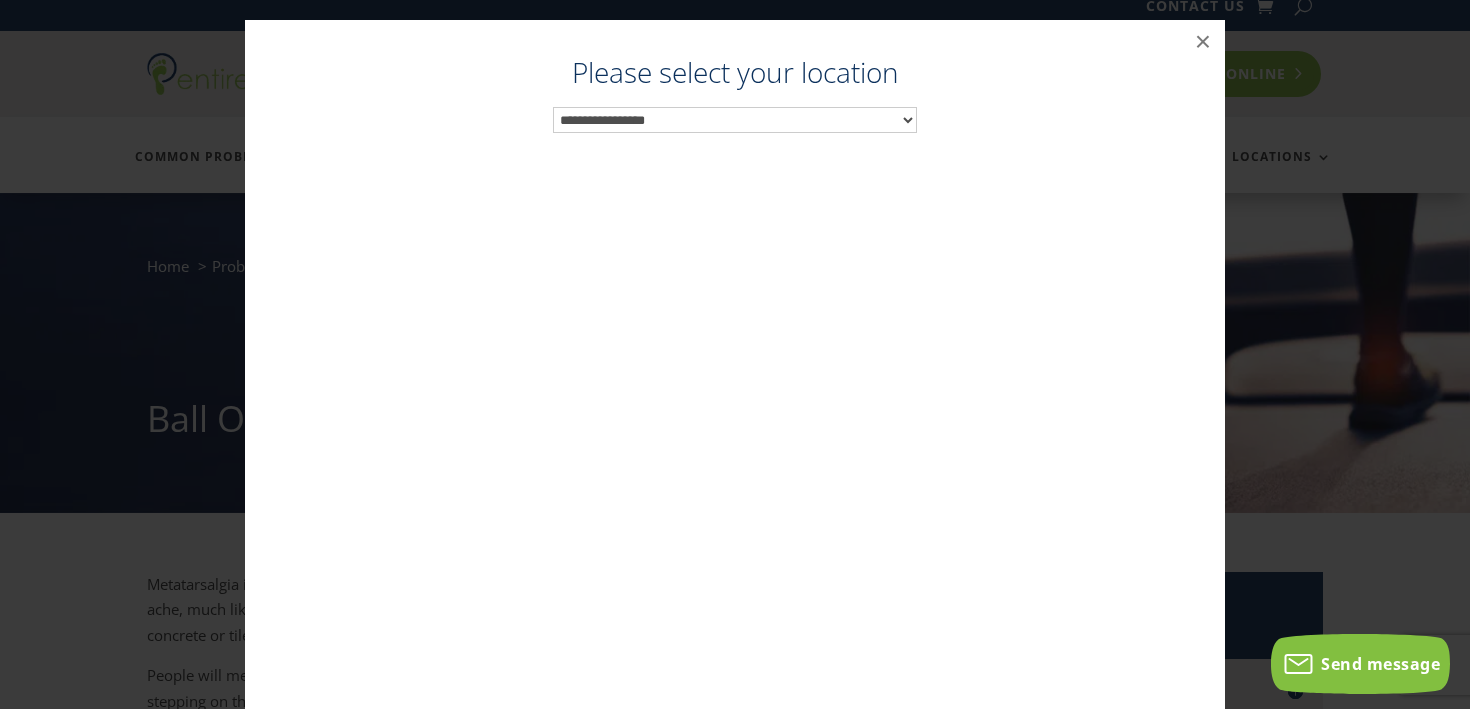 scroll, scrollTop: 20, scrollLeft: 0, axis: vertical 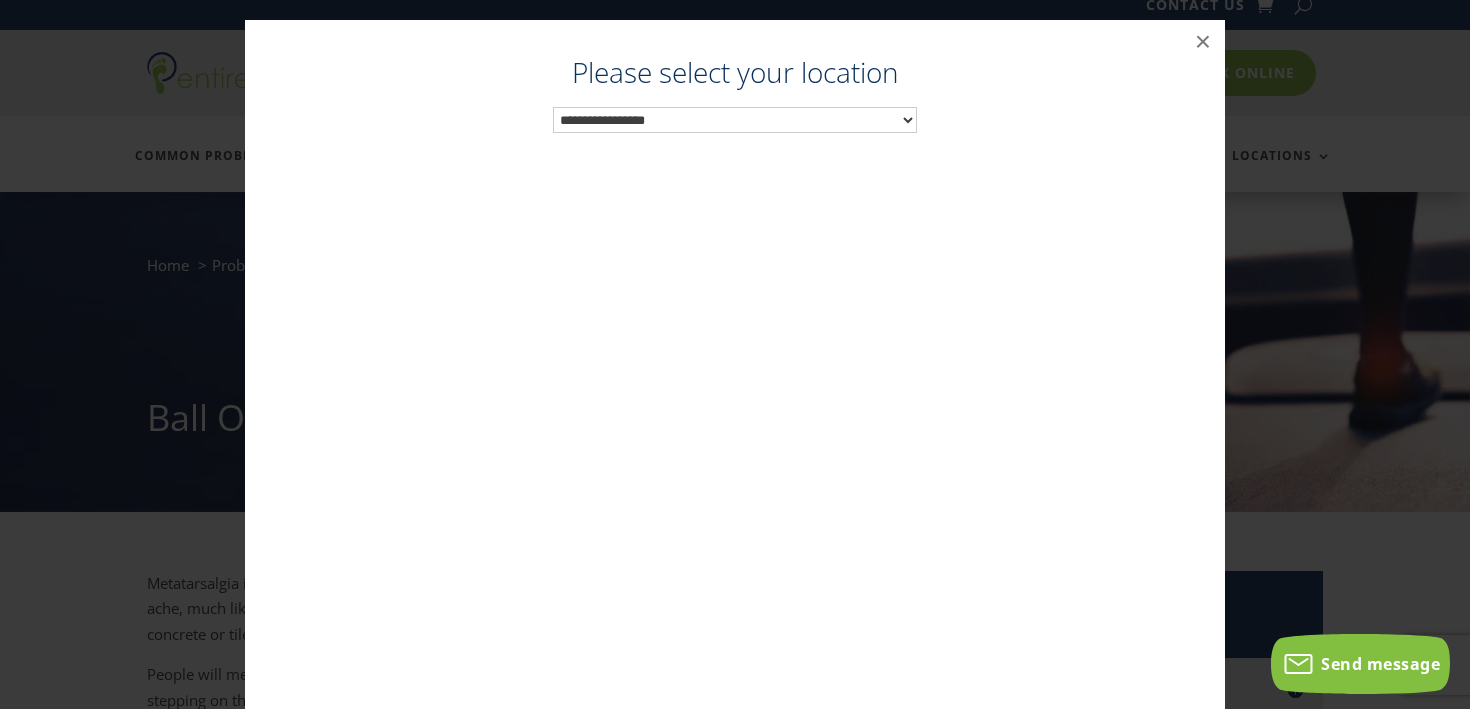 click on "**********" at bounding box center [735, 120] 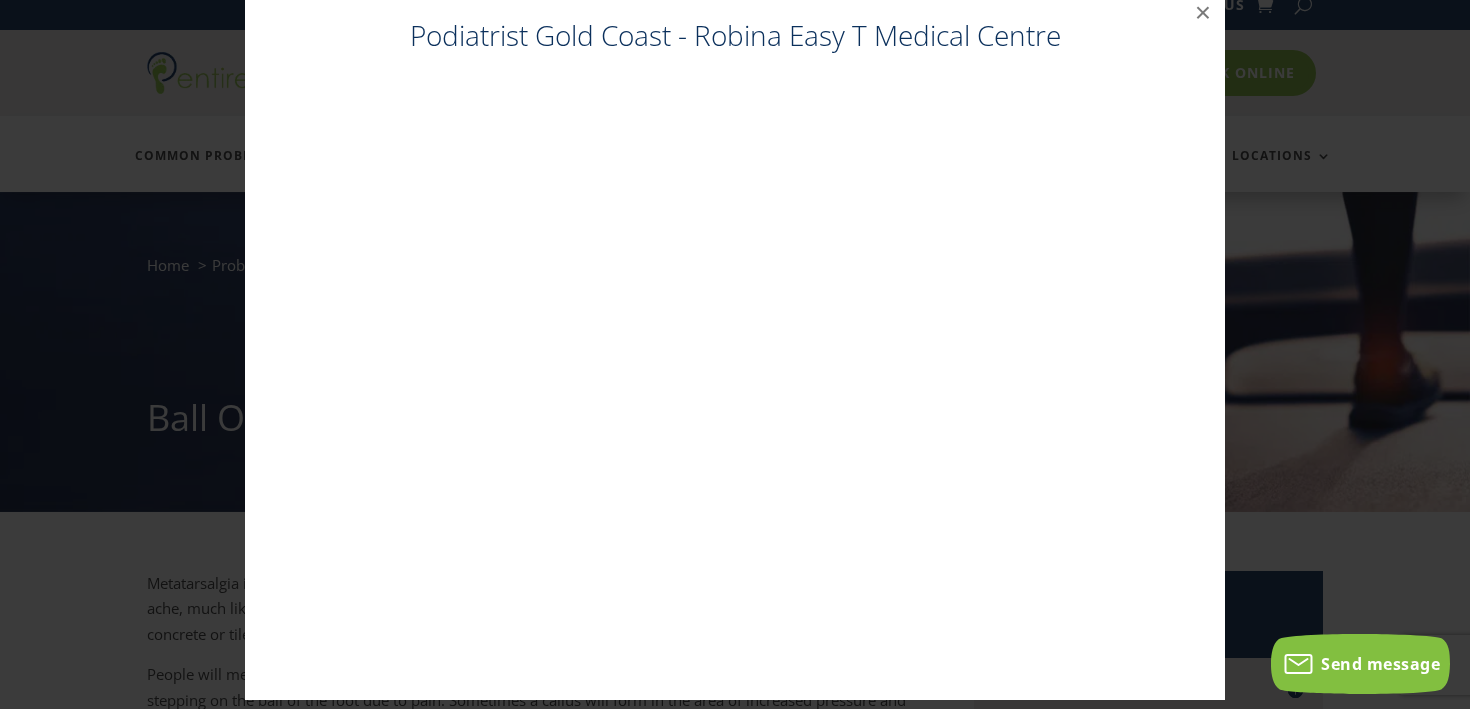 scroll, scrollTop: 40, scrollLeft: 0, axis: vertical 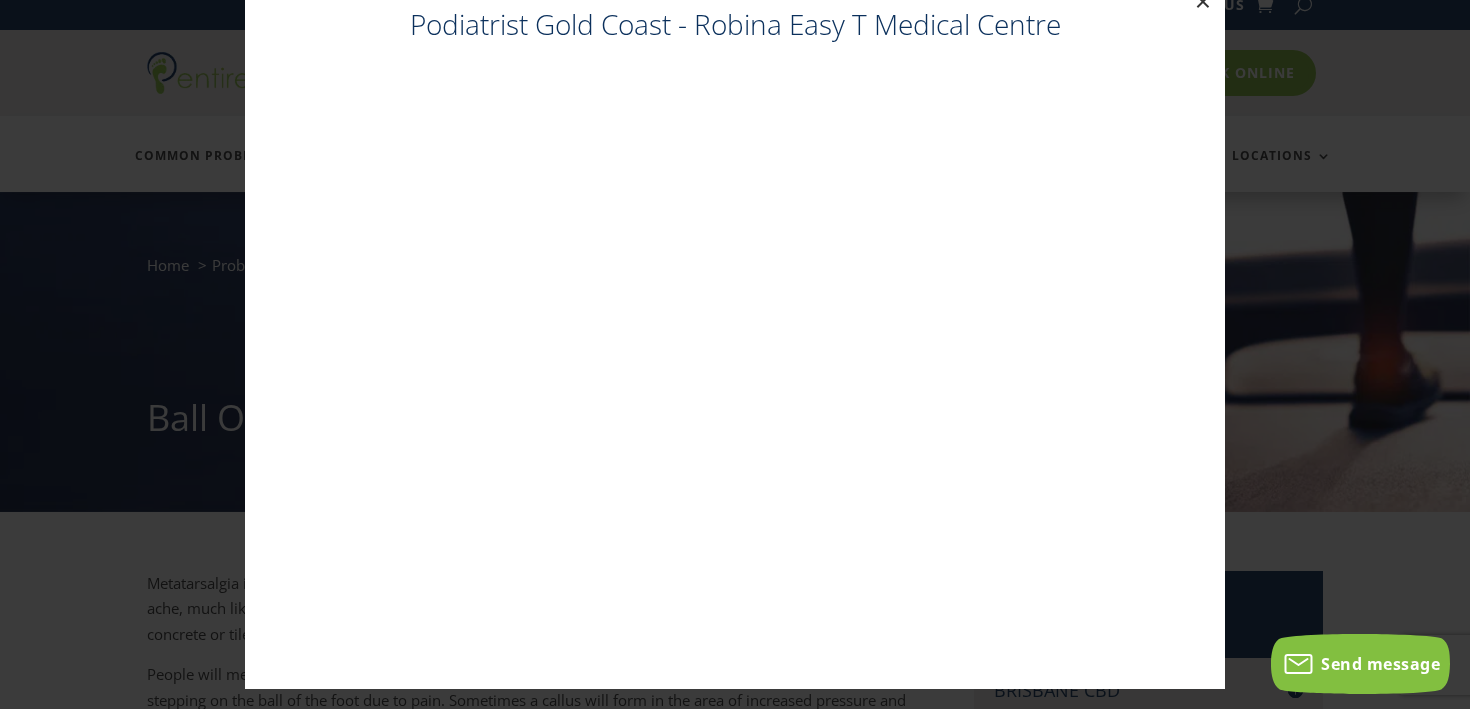 click on "×" at bounding box center (1203, 2) 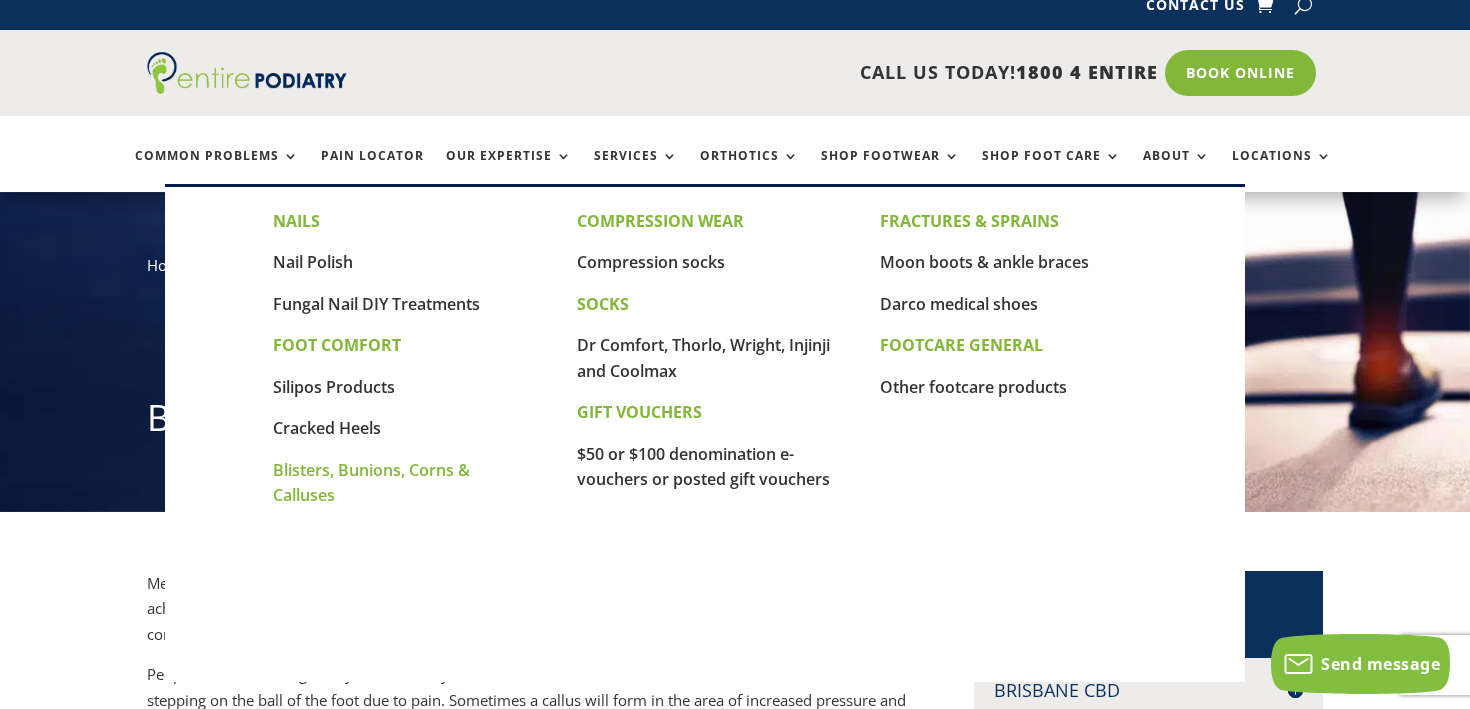 click on "Blisters, Bunions, Corns & Calluses" at bounding box center [371, 483] 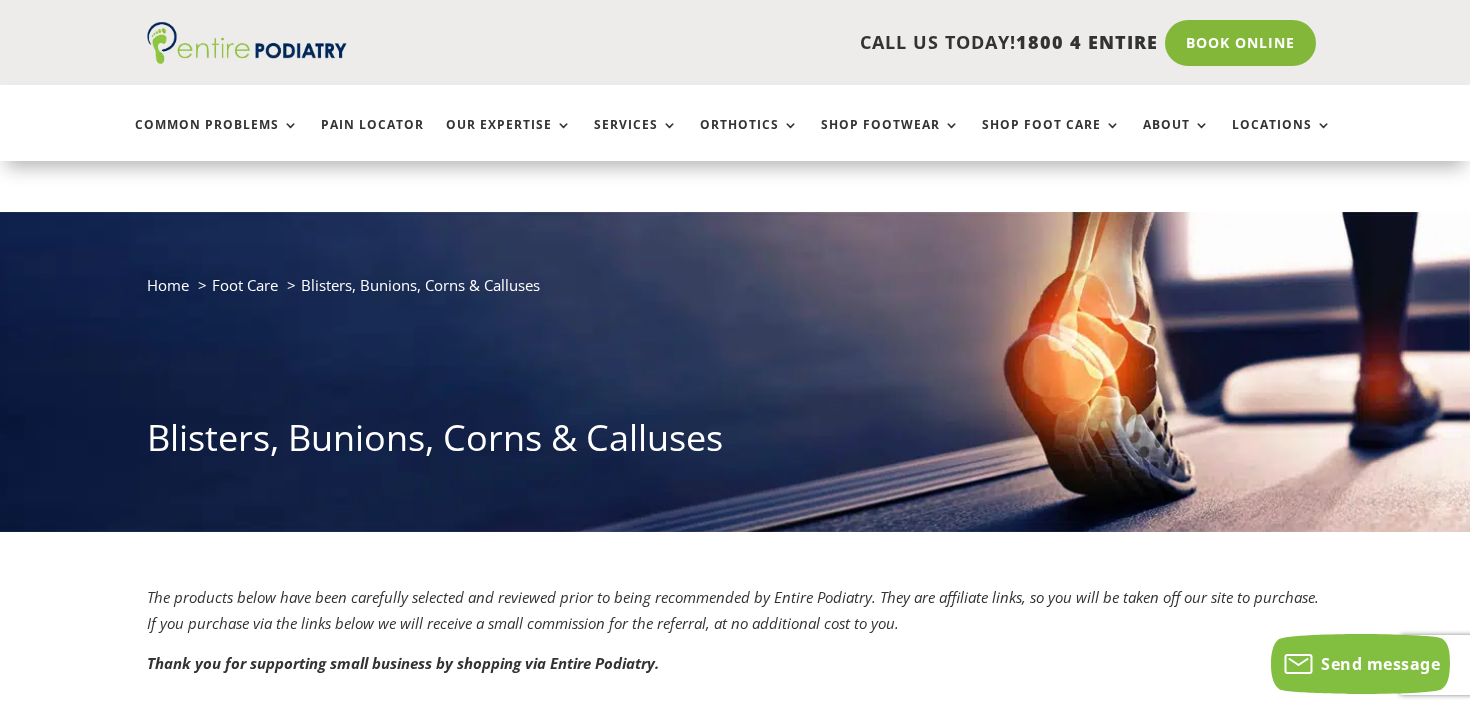 scroll, scrollTop: 351, scrollLeft: 0, axis: vertical 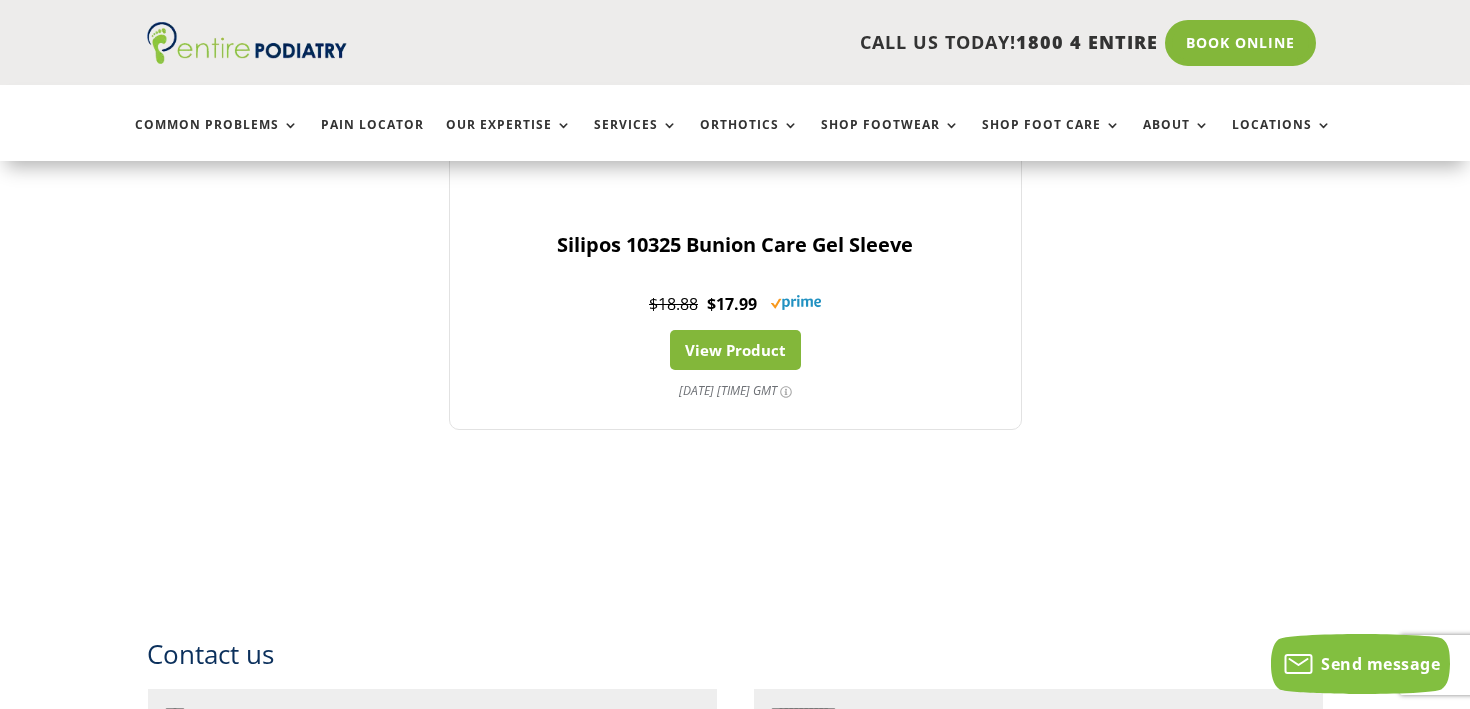 click on "View Product" at bounding box center (735, 350) 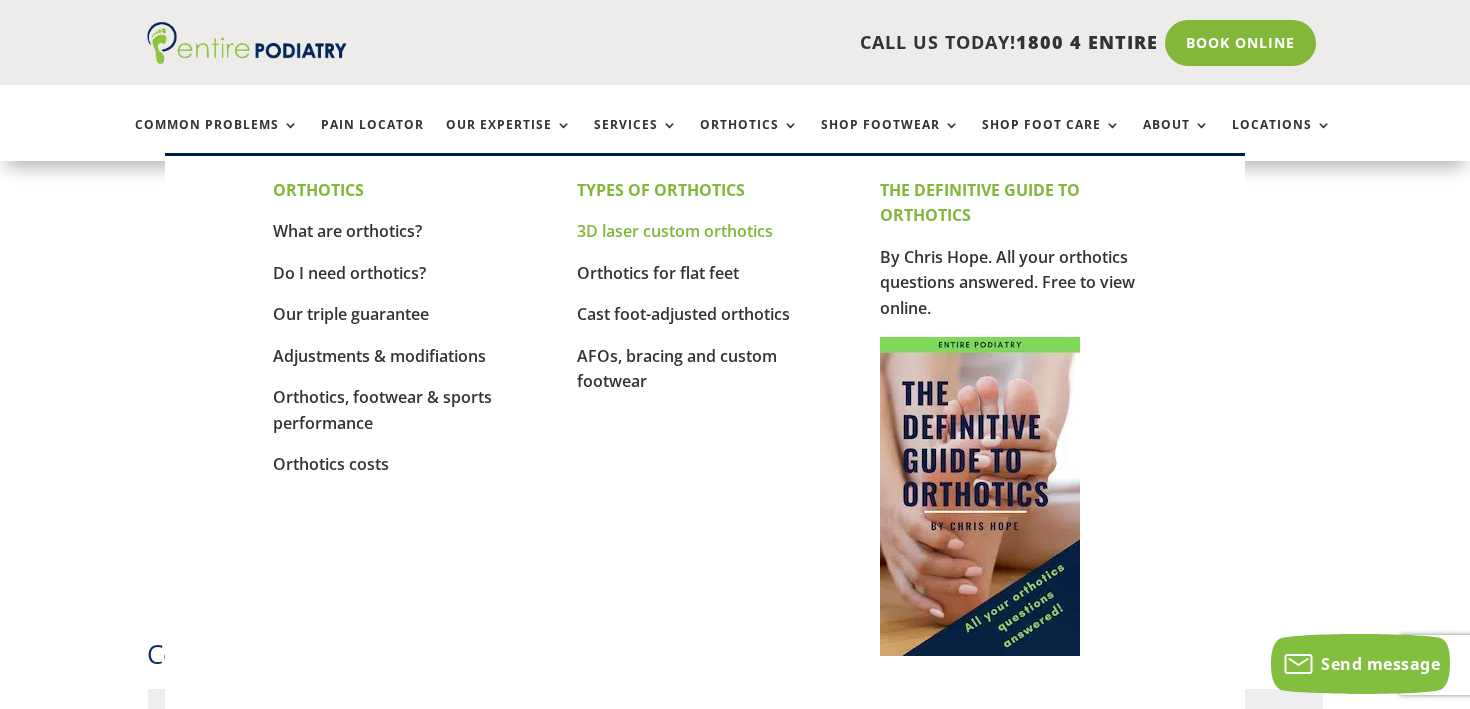click on "3D laser custom orthotics" at bounding box center (675, 231) 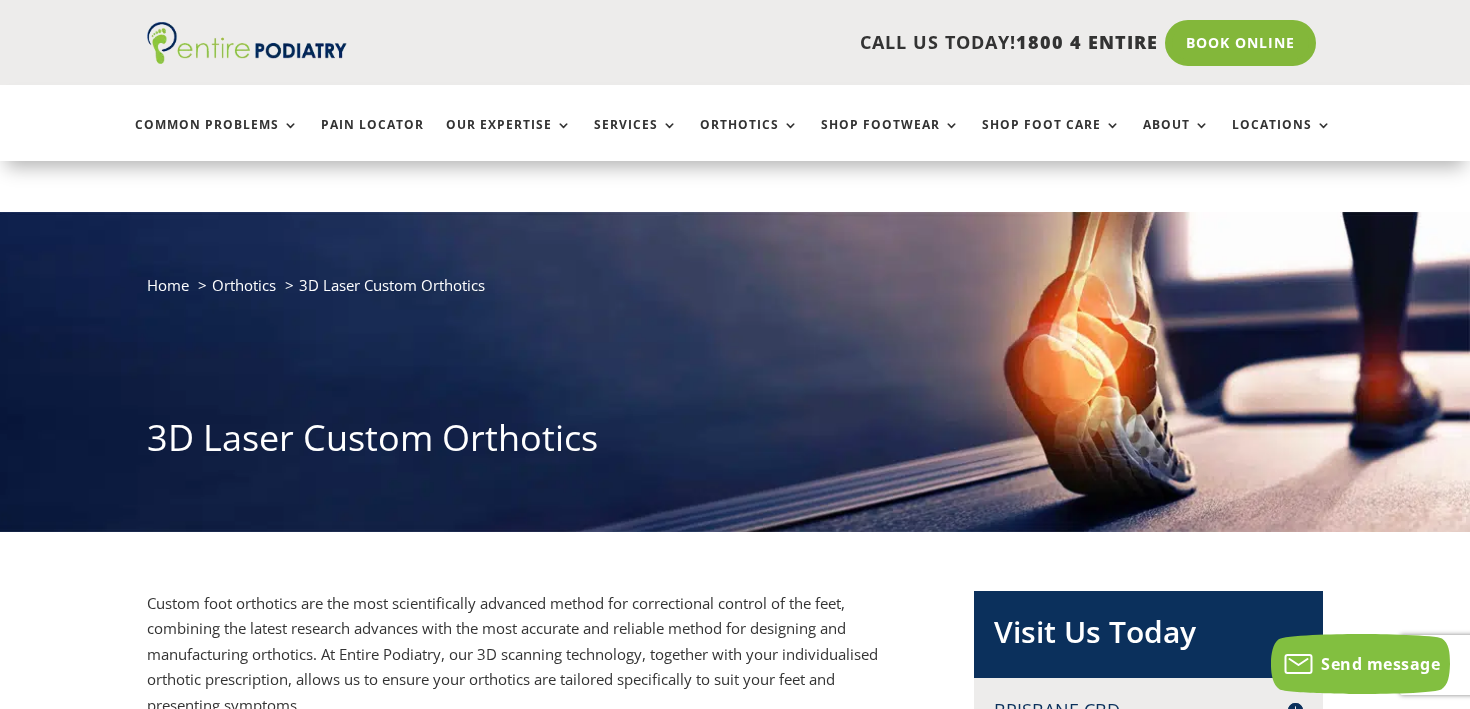 scroll, scrollTop: 740, scrollLeft: 0, axis: vertical 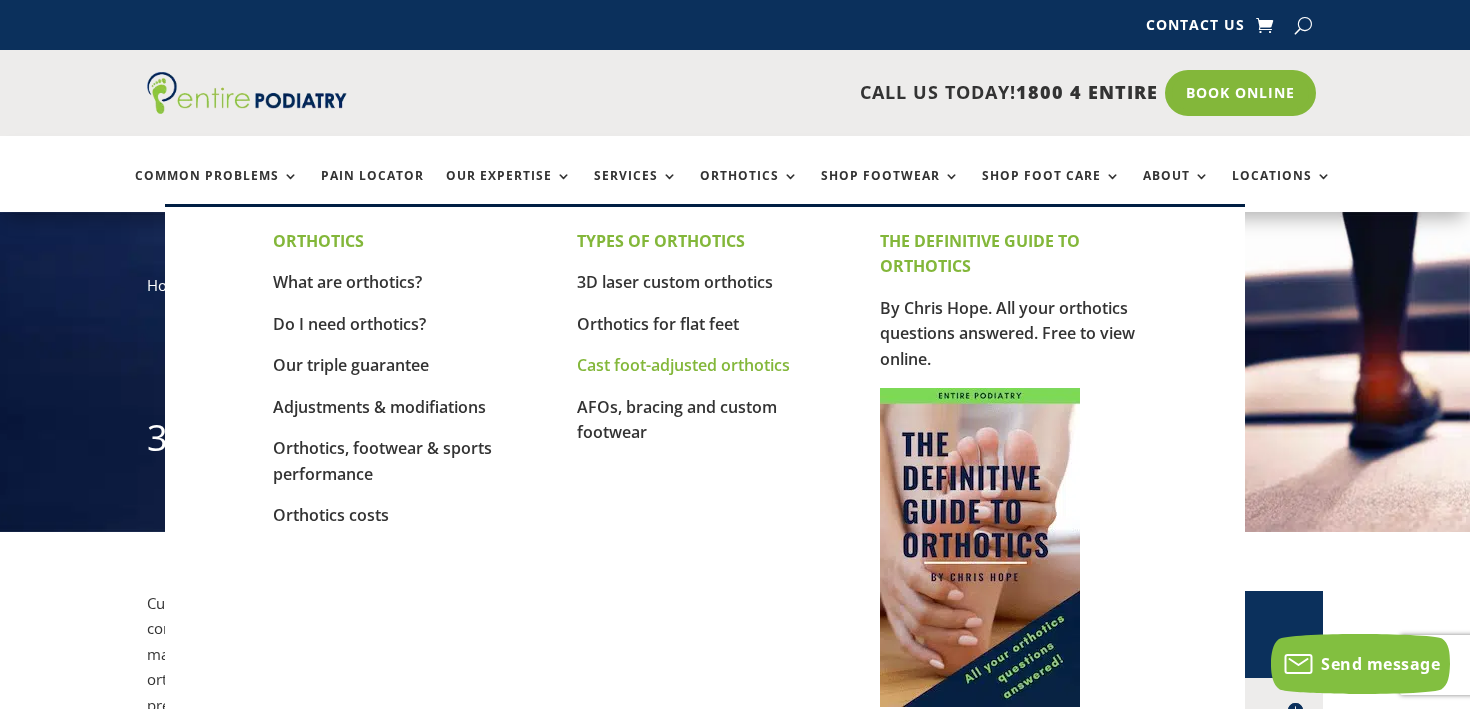 click on "Cast foot-adjusted orthotics" at bounding box center [683, 365] 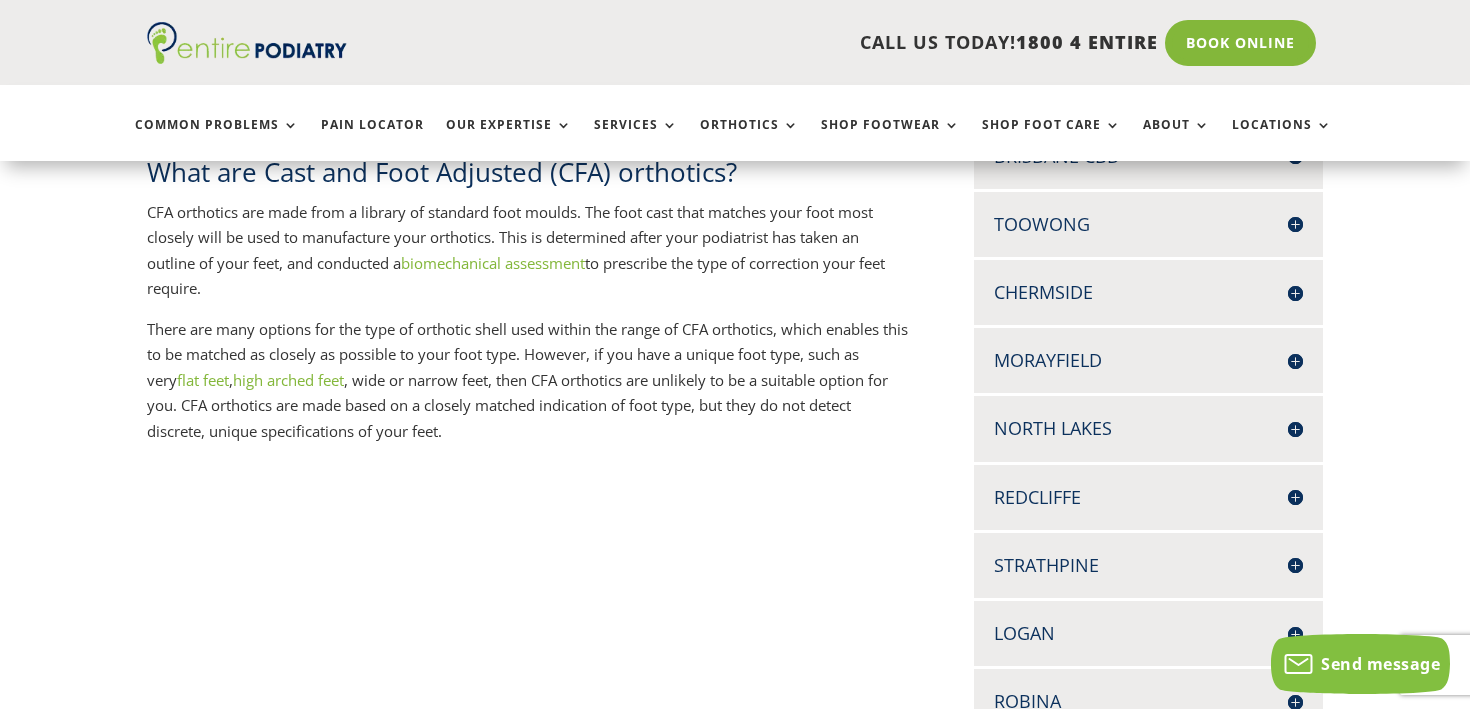 scroll, scrollTop: 0, scrollLeft: 0, axis: both 